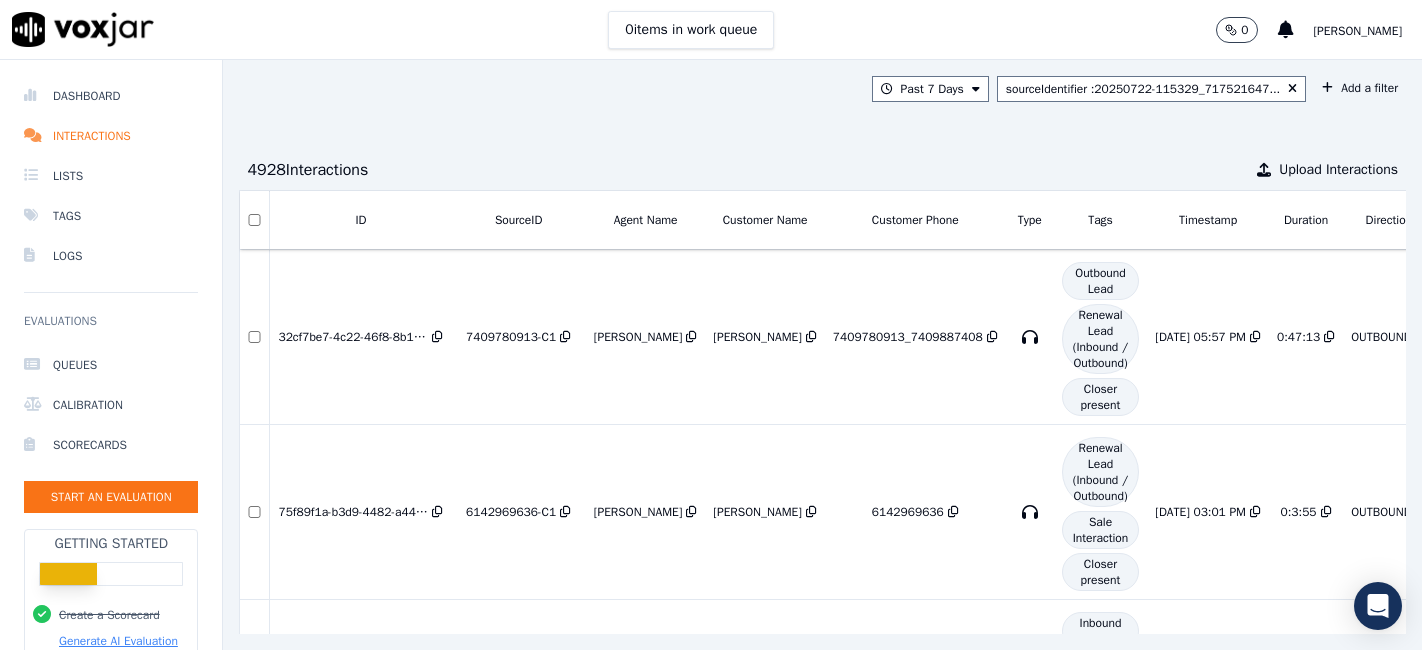 scroll, scrollTop: 0, scrollLeft: 0, axis: both 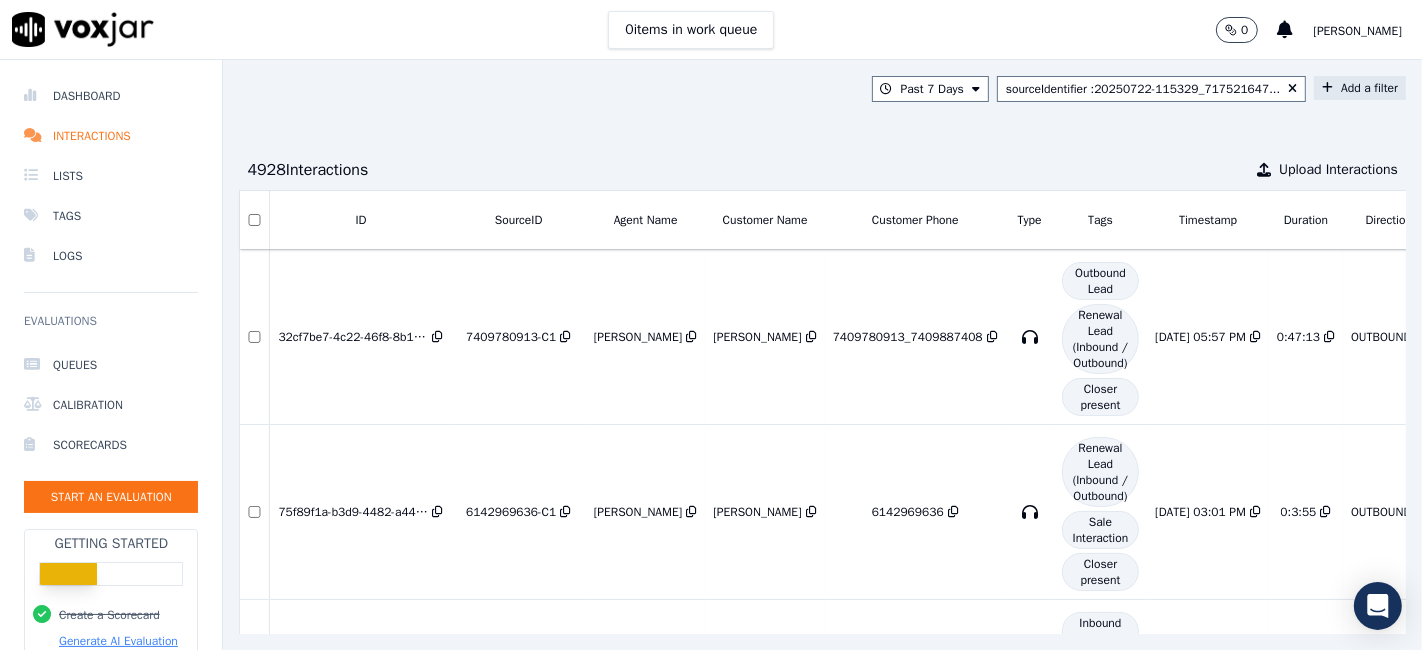 click on "Add a filter" at bounding box center [1360, 88] 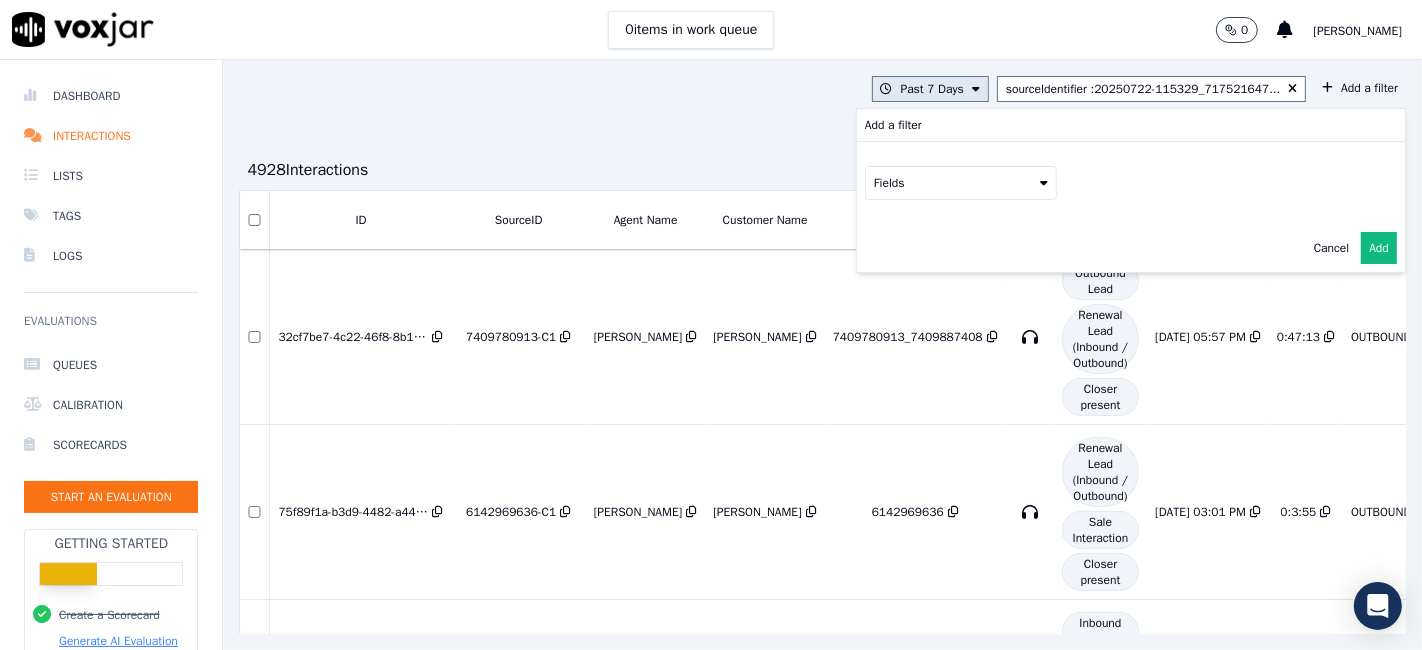 click at bounding box center [976, 89] 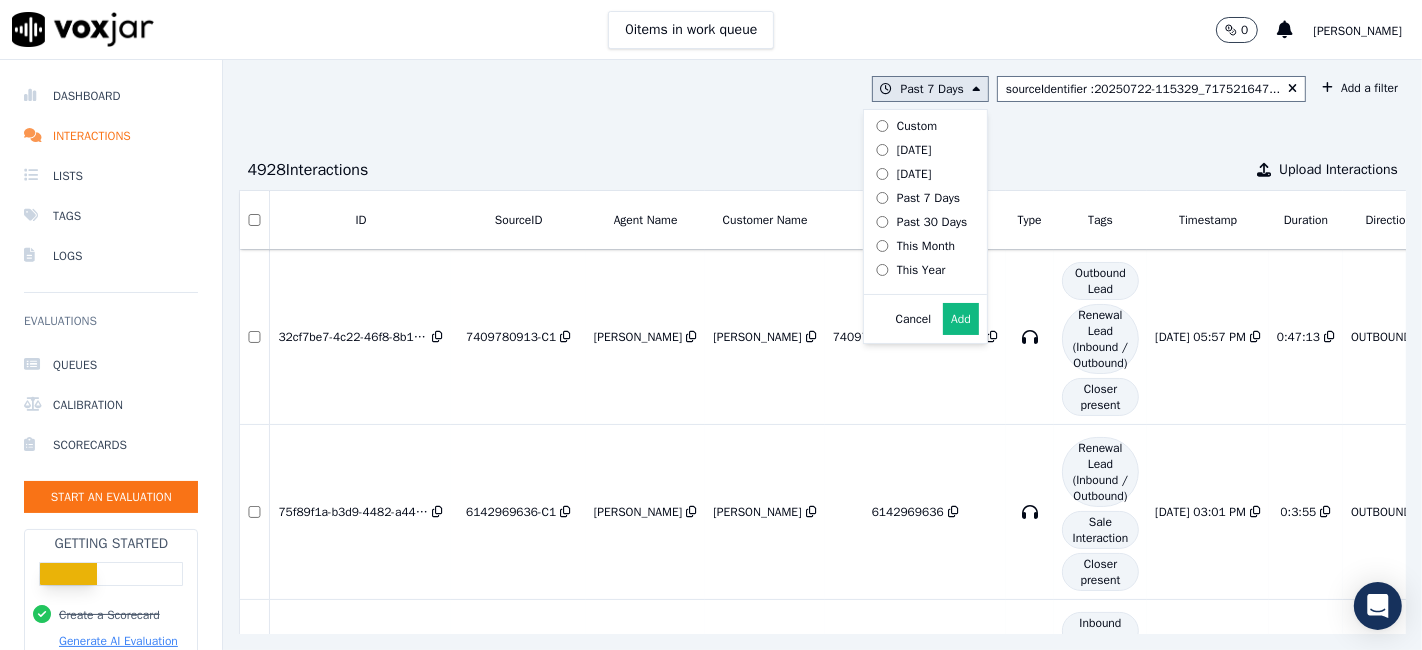 click on "Past 30 Days" at bounding box center (932, 222) 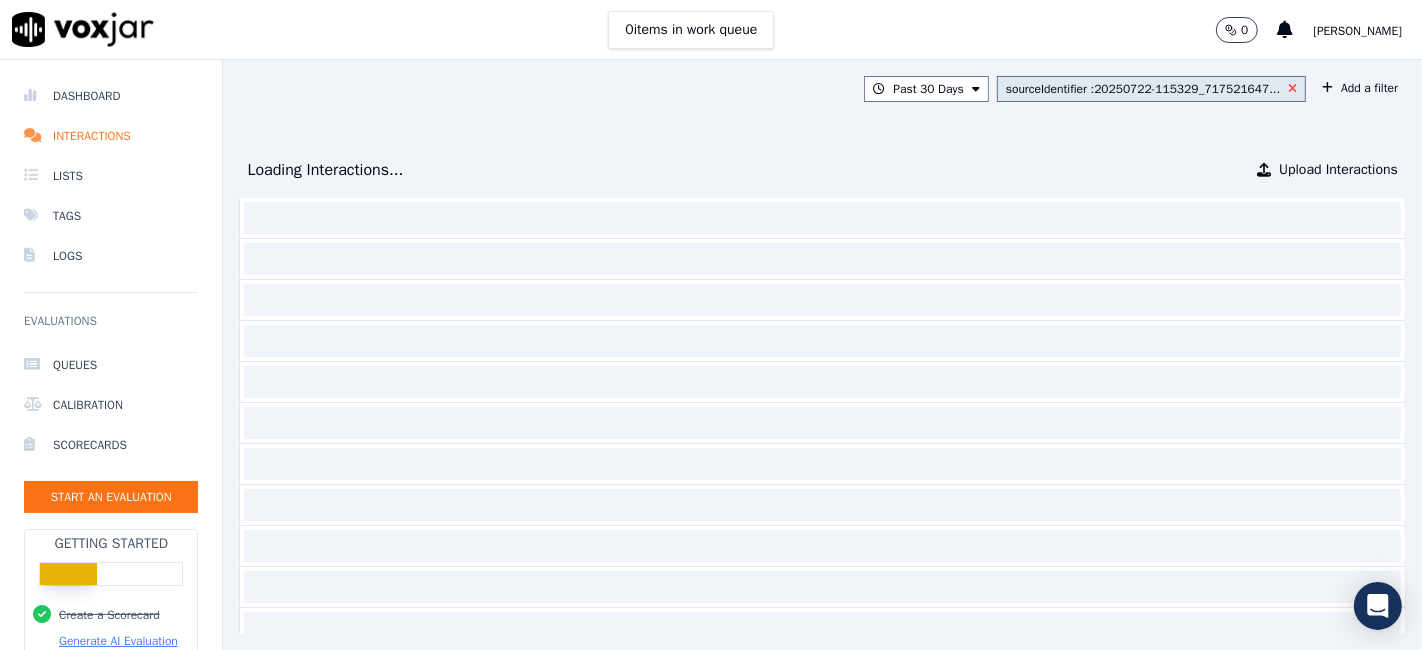 click at bounding box center [1292, 89] 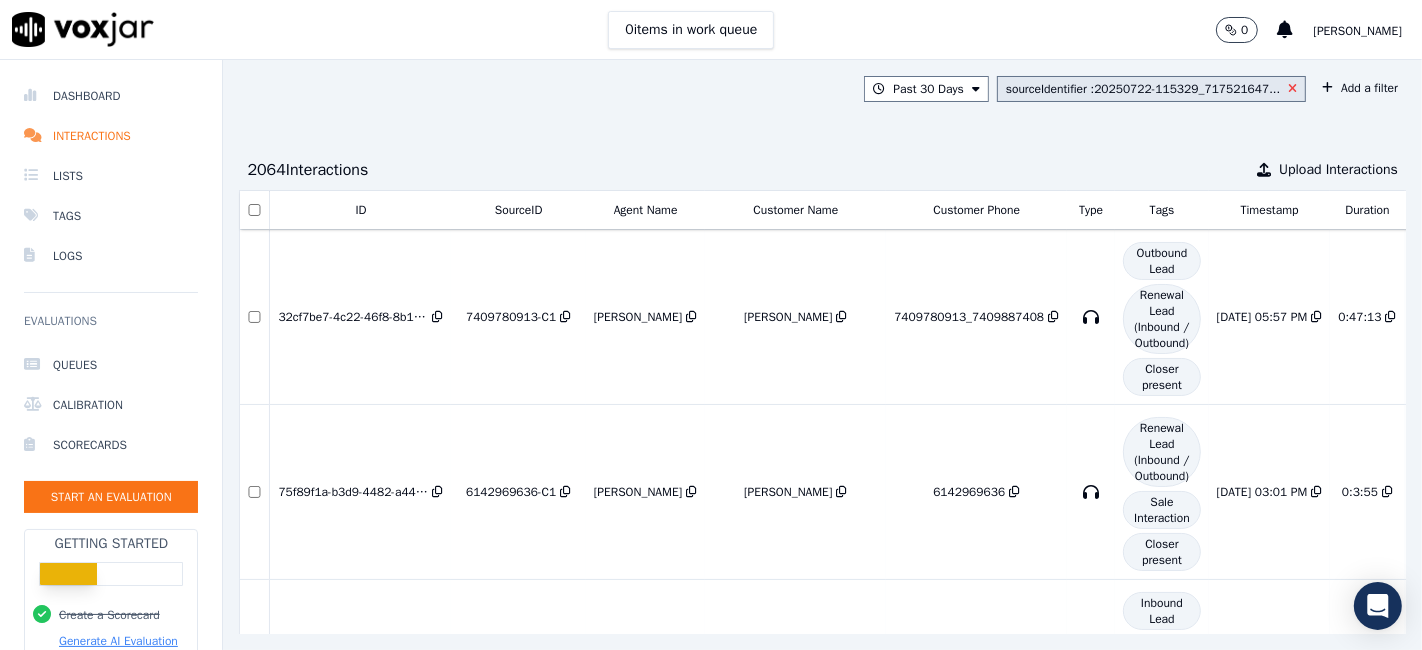 click at bounding box center (1292, 89) 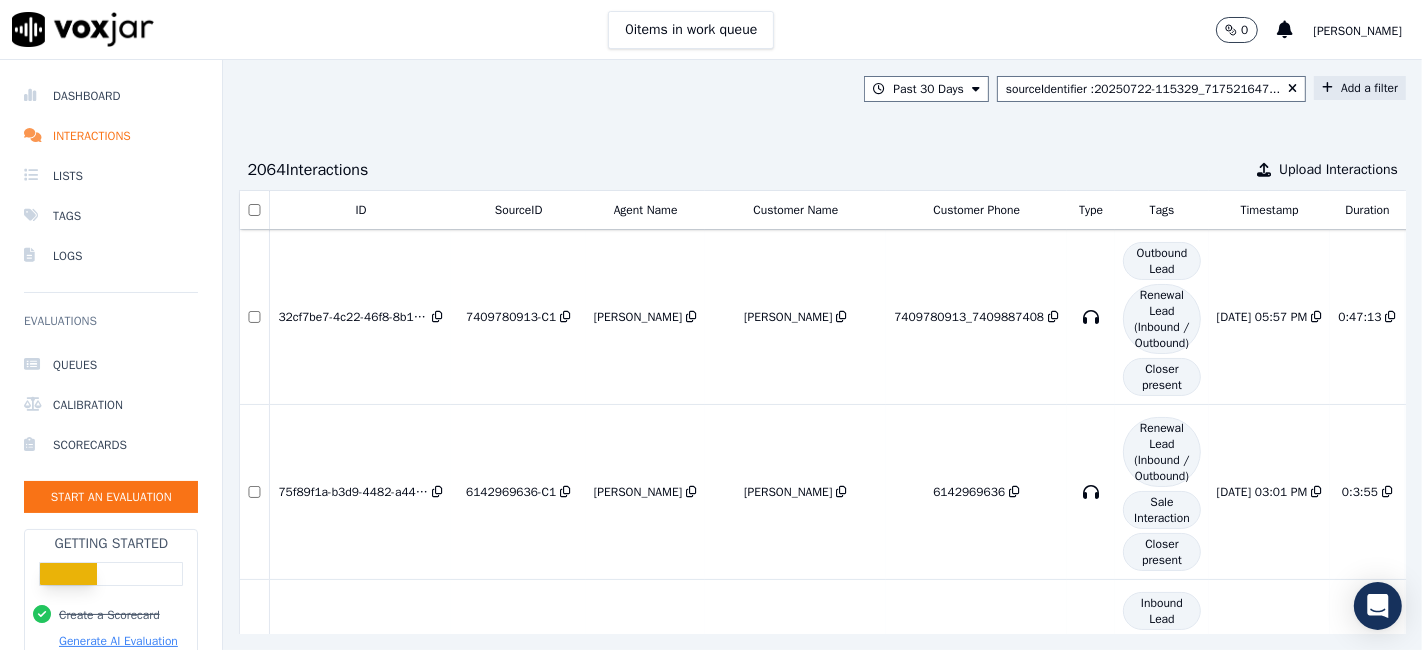 click on "Add a filter" at bounding box center [1360, 88] 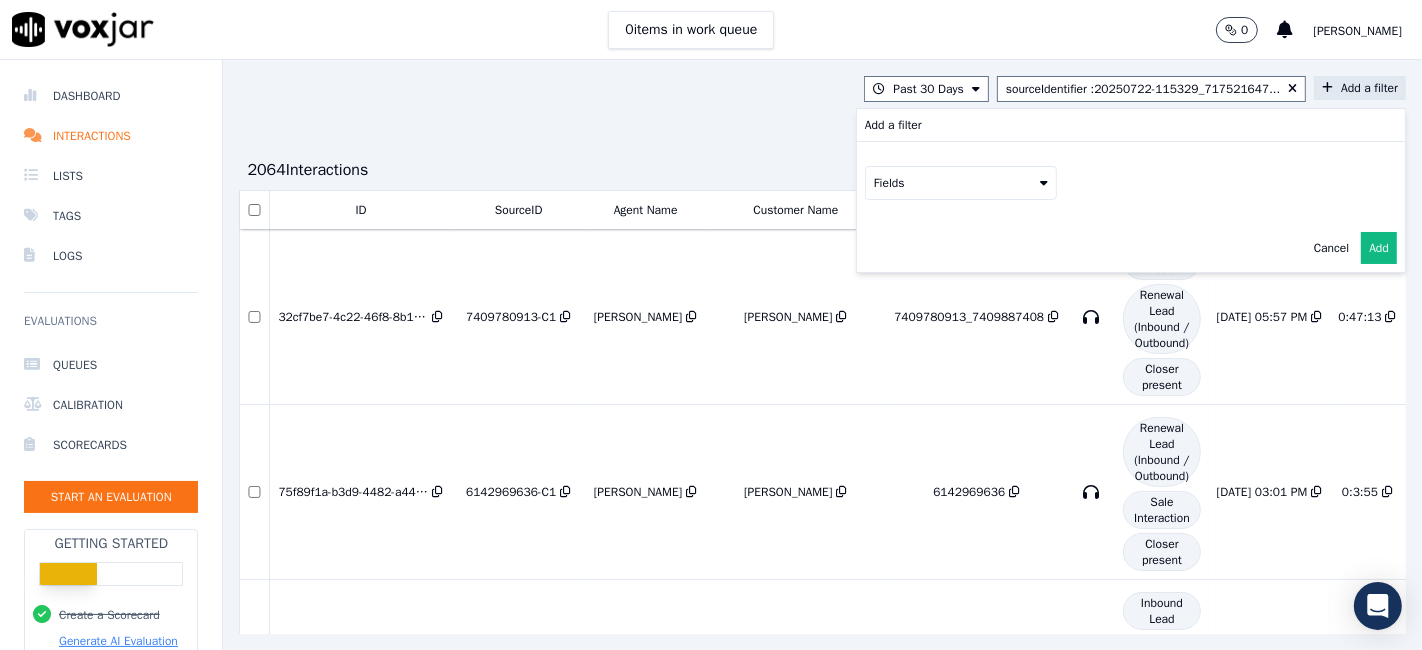 click on "Fields" at bounding box center (961, 183) 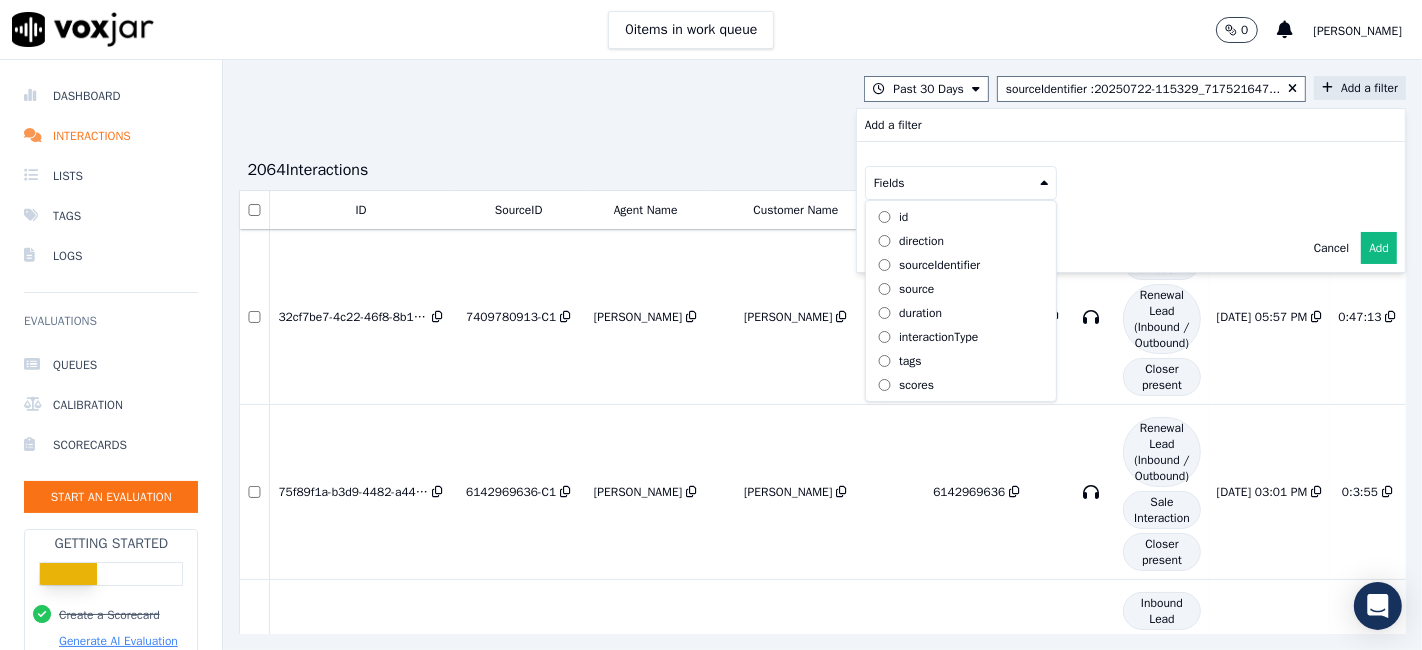 click on "sourceIdentifier" at bounding box center (939, 265) 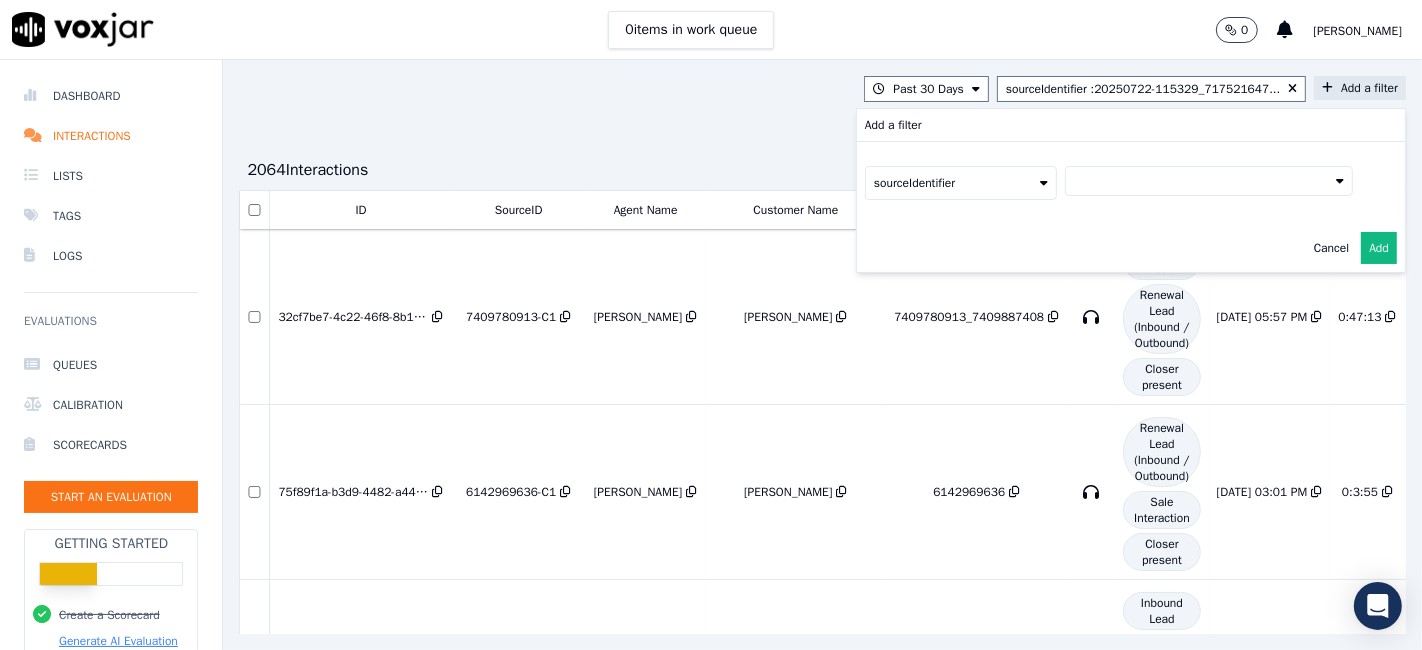 click at bounding box center [1209, 181] 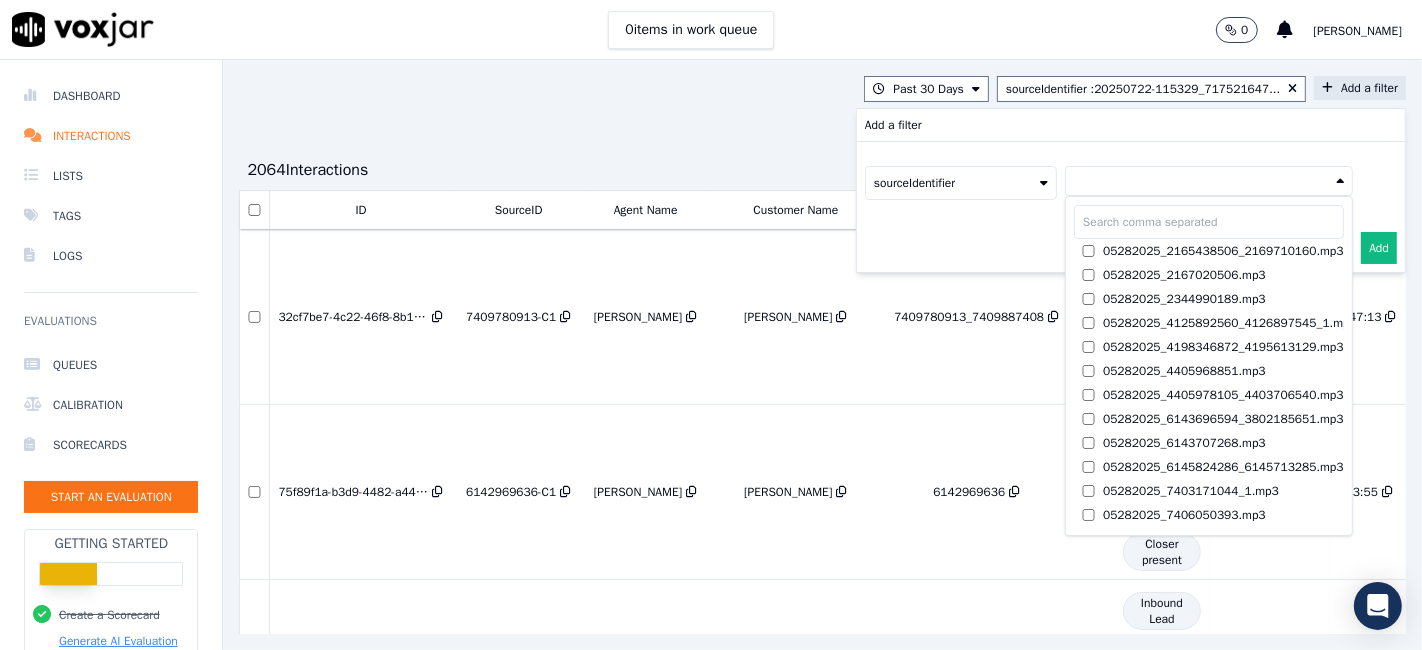 click at bounding box center (1209, 222) 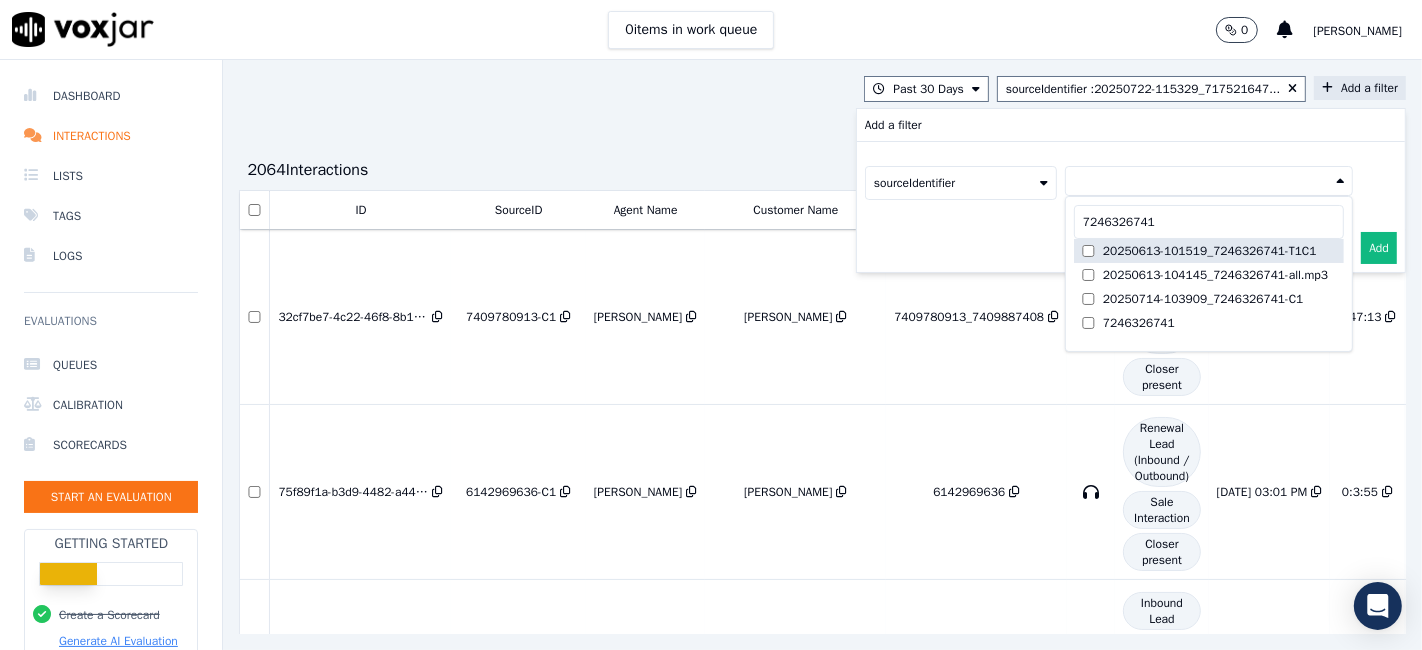 type on "7246326741" 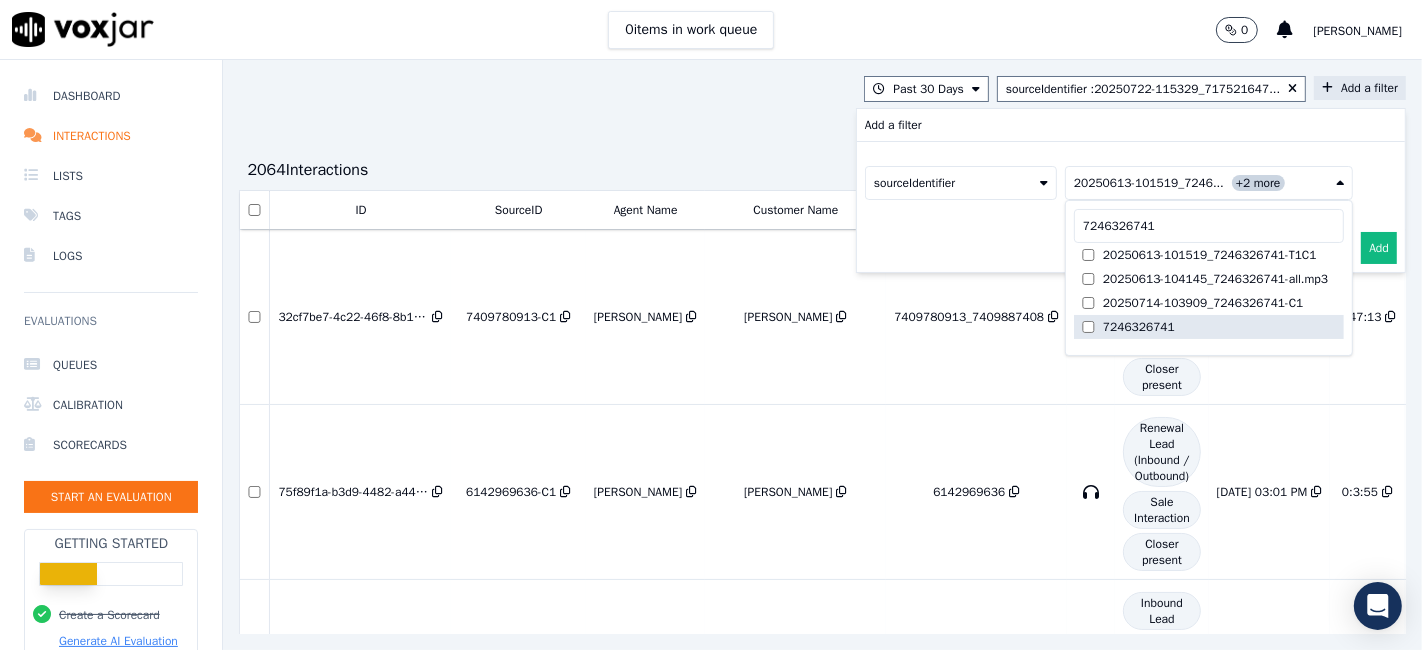 click on "7246326741" at bounding box center [1209, 327] 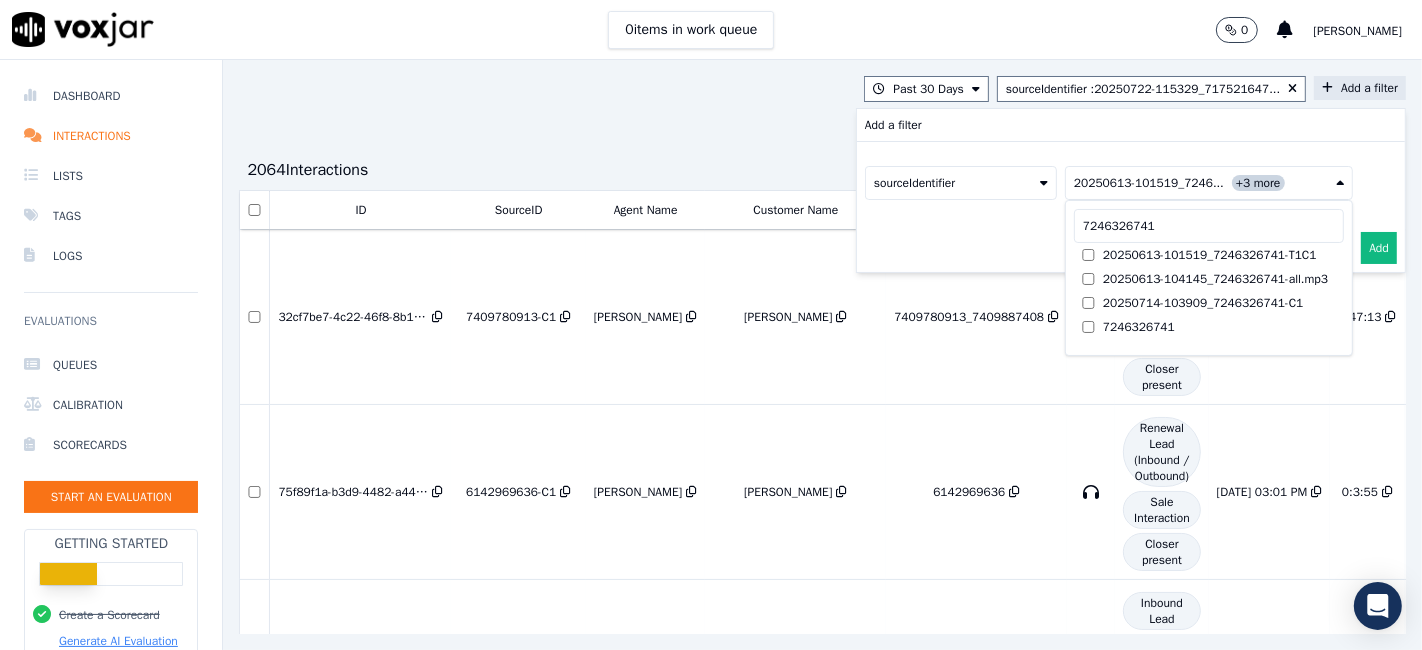 click on "Add" at bounding box center [1379, 248] 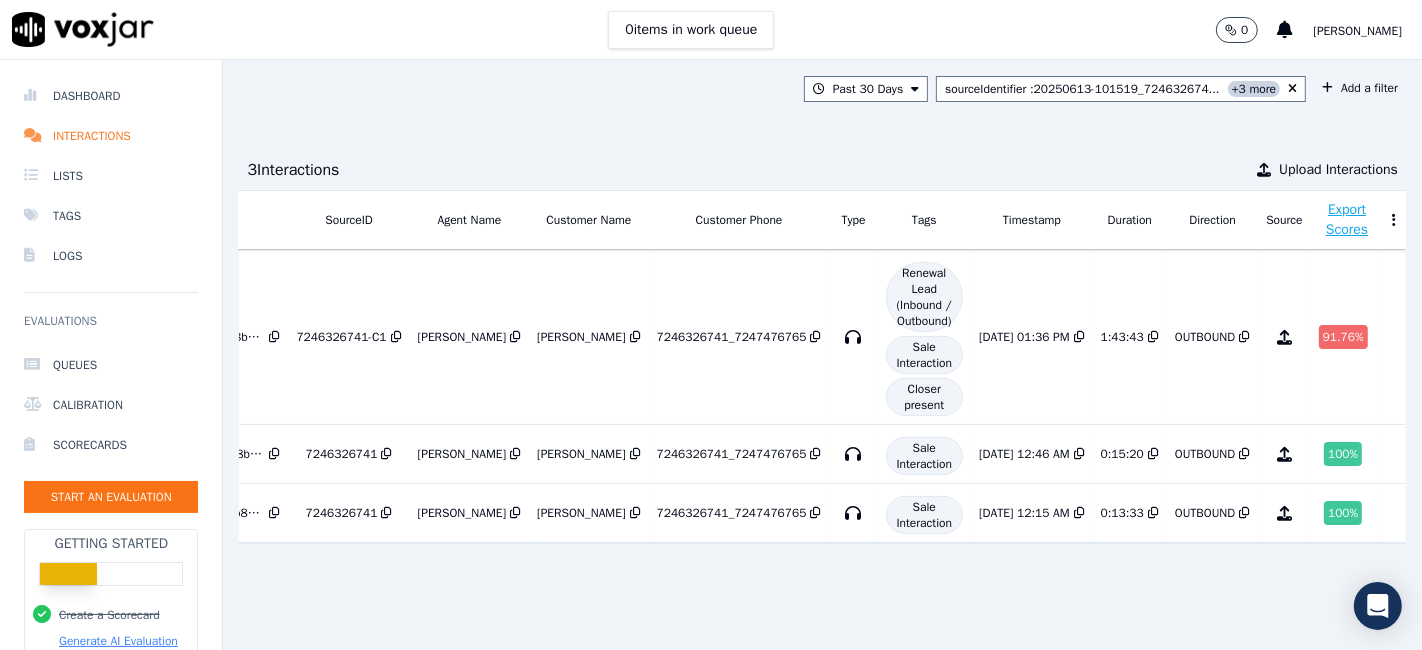 scroll, scrollTop: 0, scrollLeft: 253, axis: horizontal 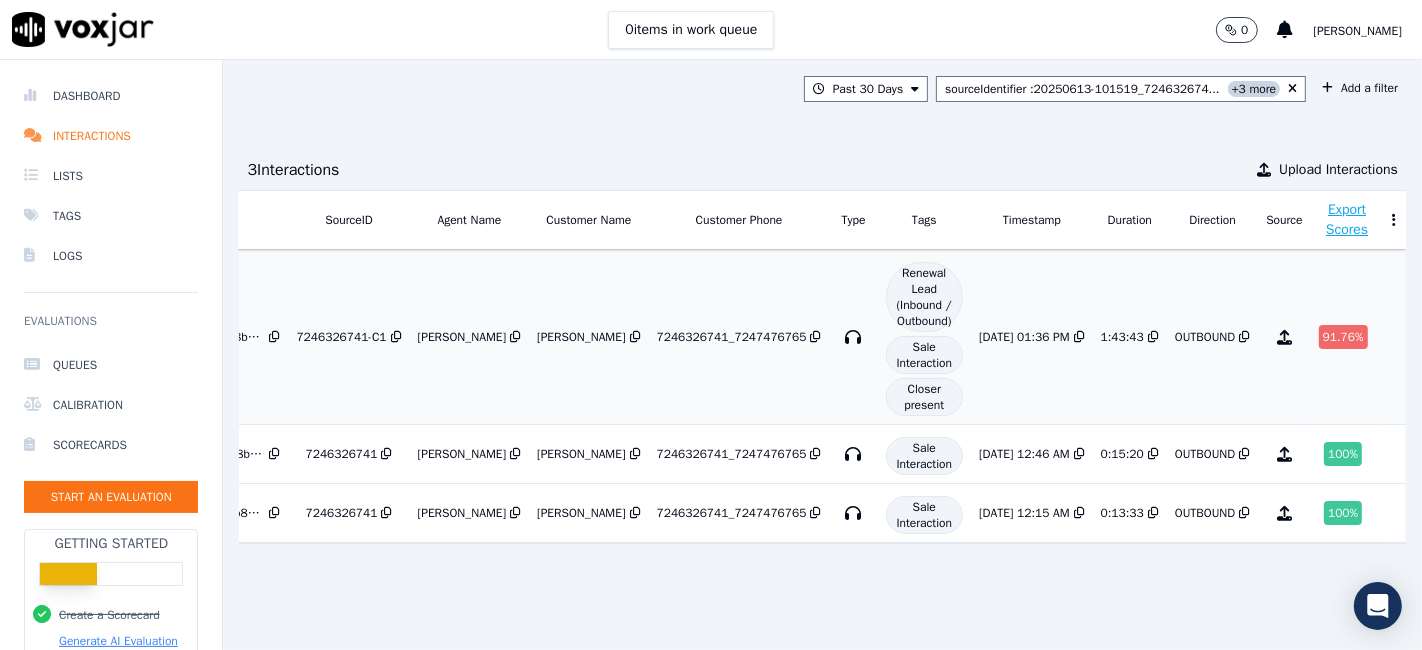 click on "91.76 %" at bounding box center [1343, 337] 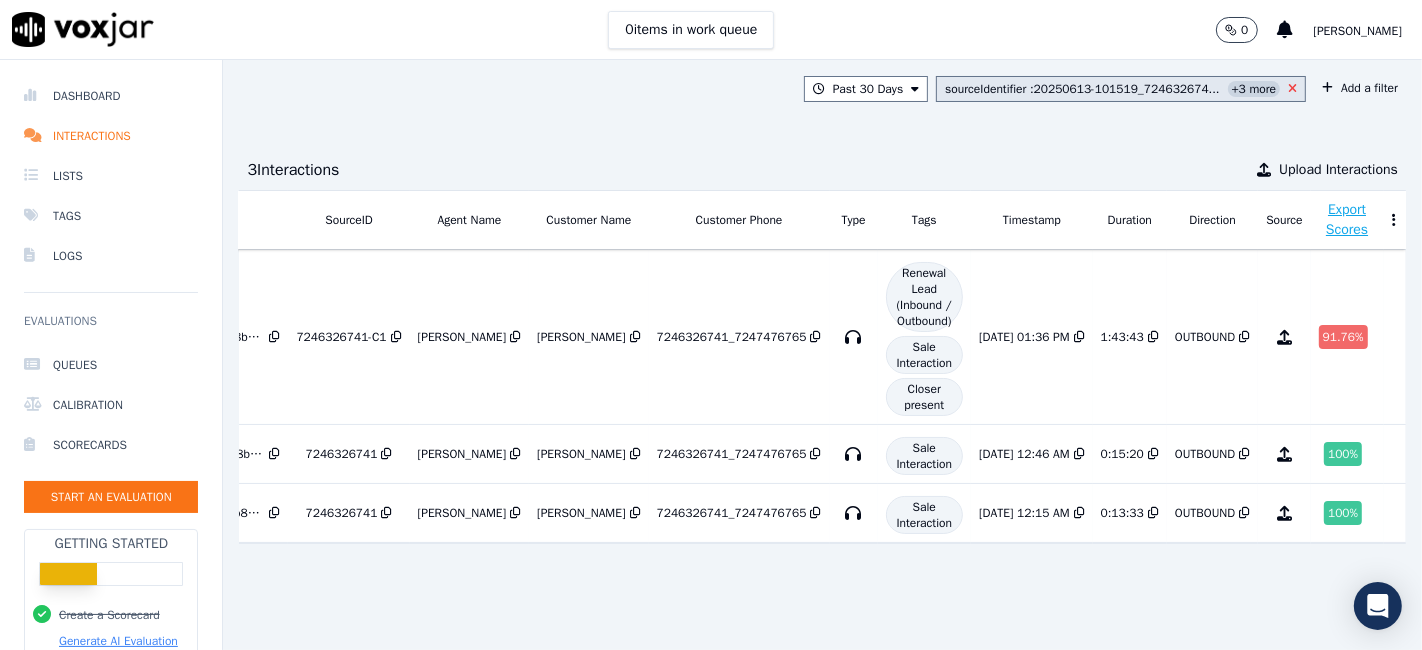 click at bounding box center (1292, 89) 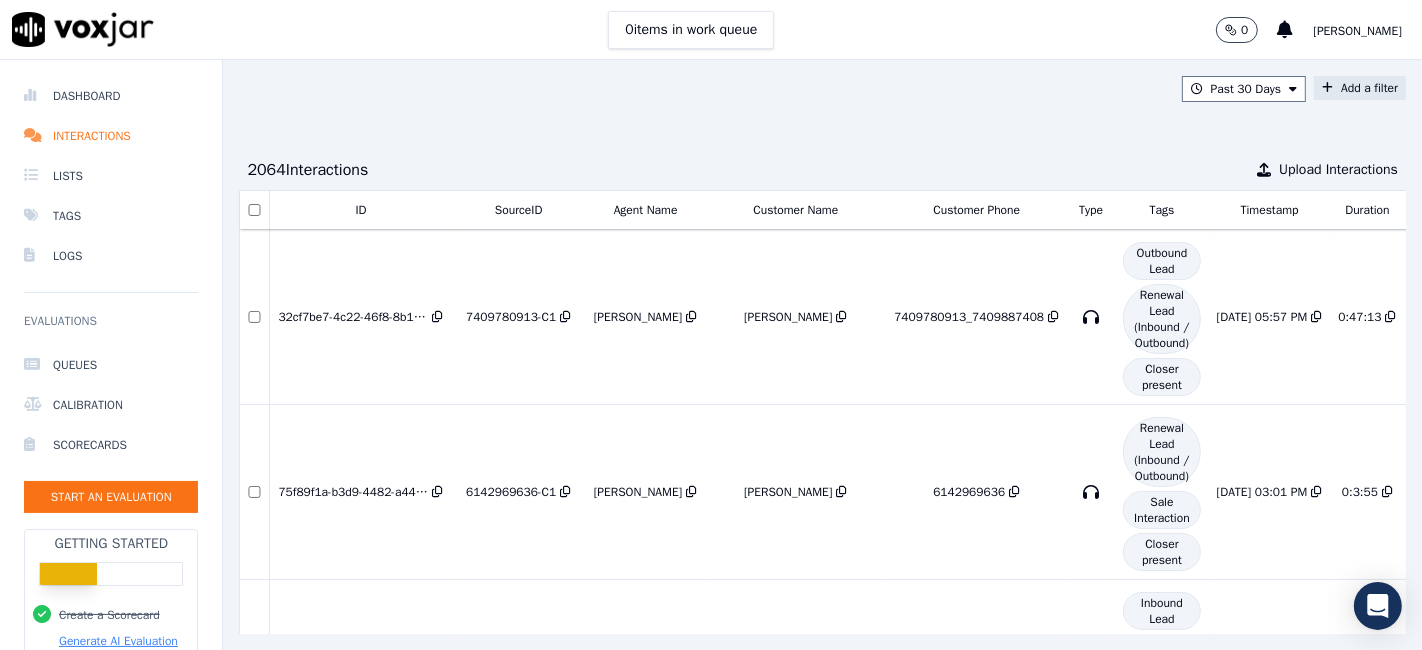 click on "Add a filter" at bounding box center [1360, 88] 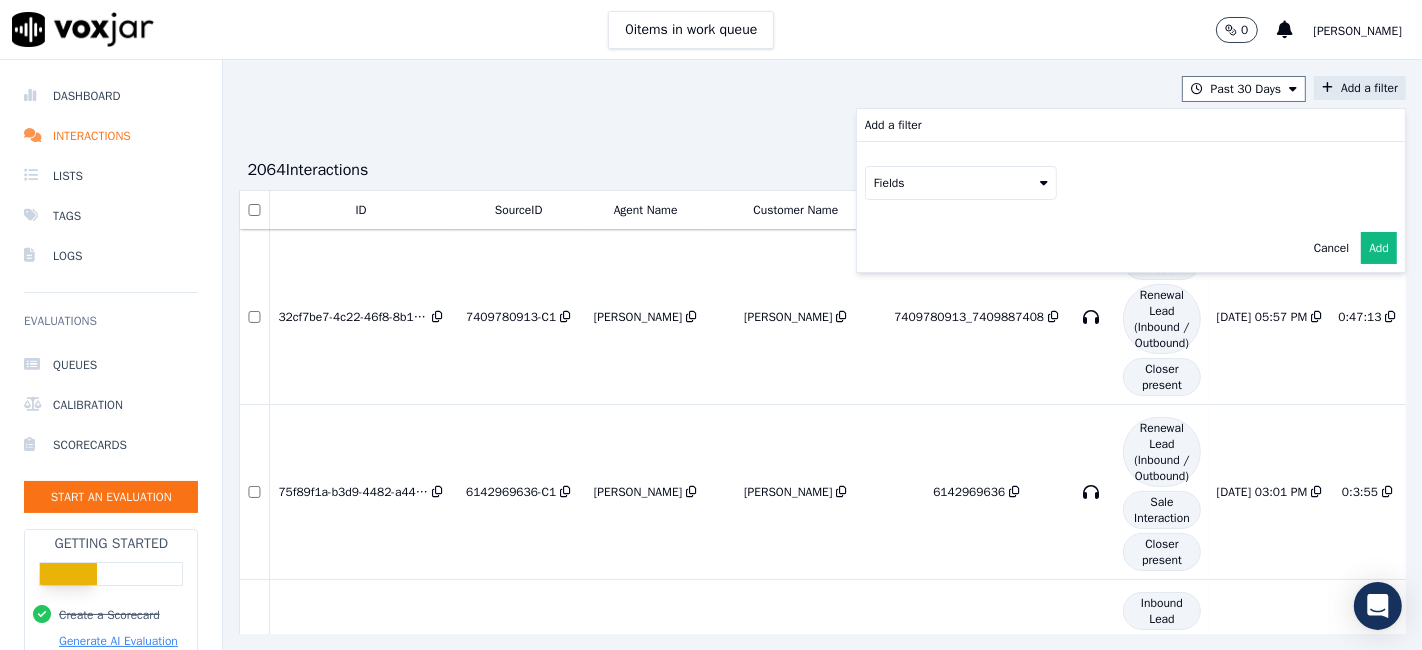 click on "Fields" at bounding box center (961, 183) 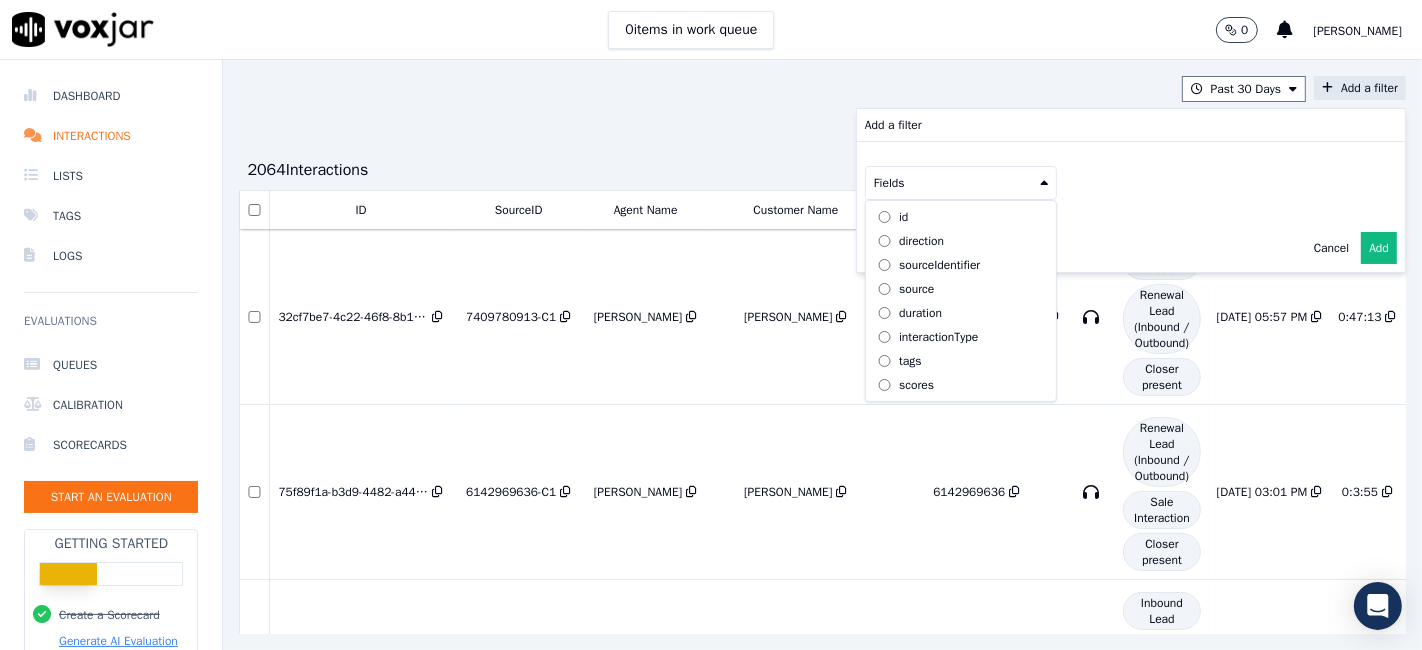click on "sourceIdentifier" at bounding box center (939, 265) 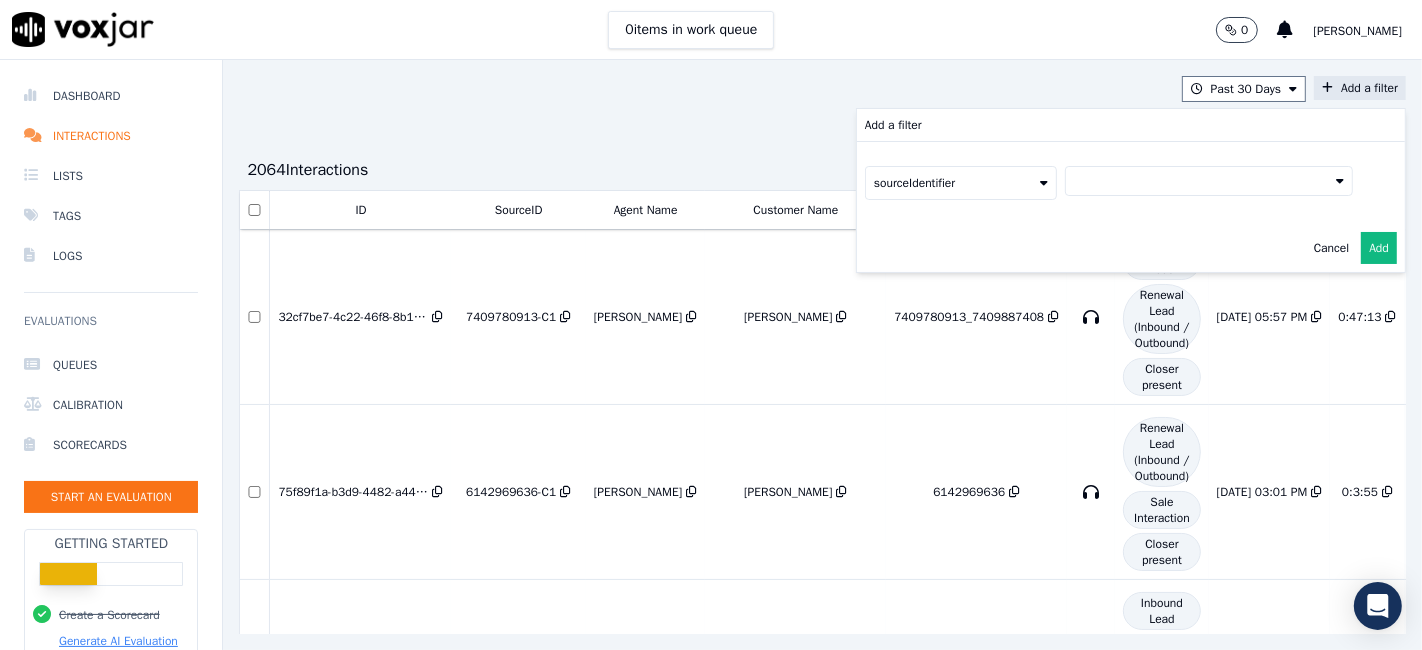 click at bounding box center [1209, 181] 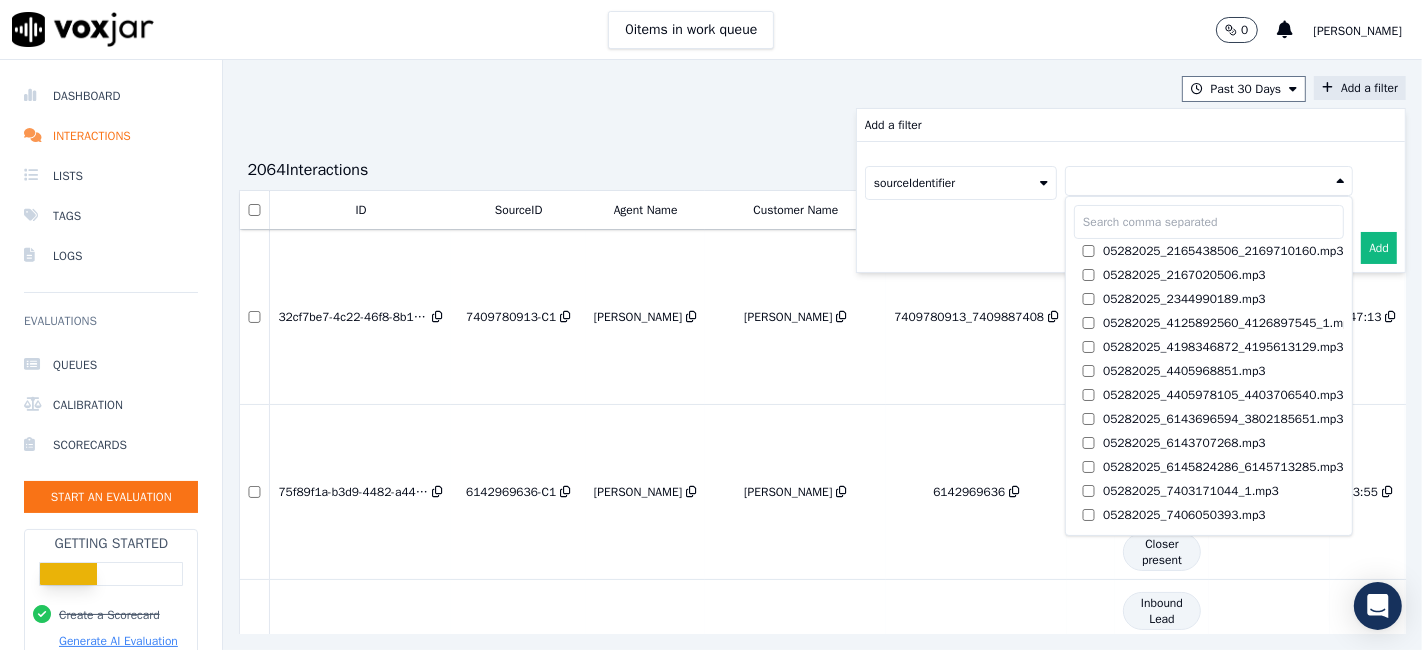 click at bounding box center (1209, 222) 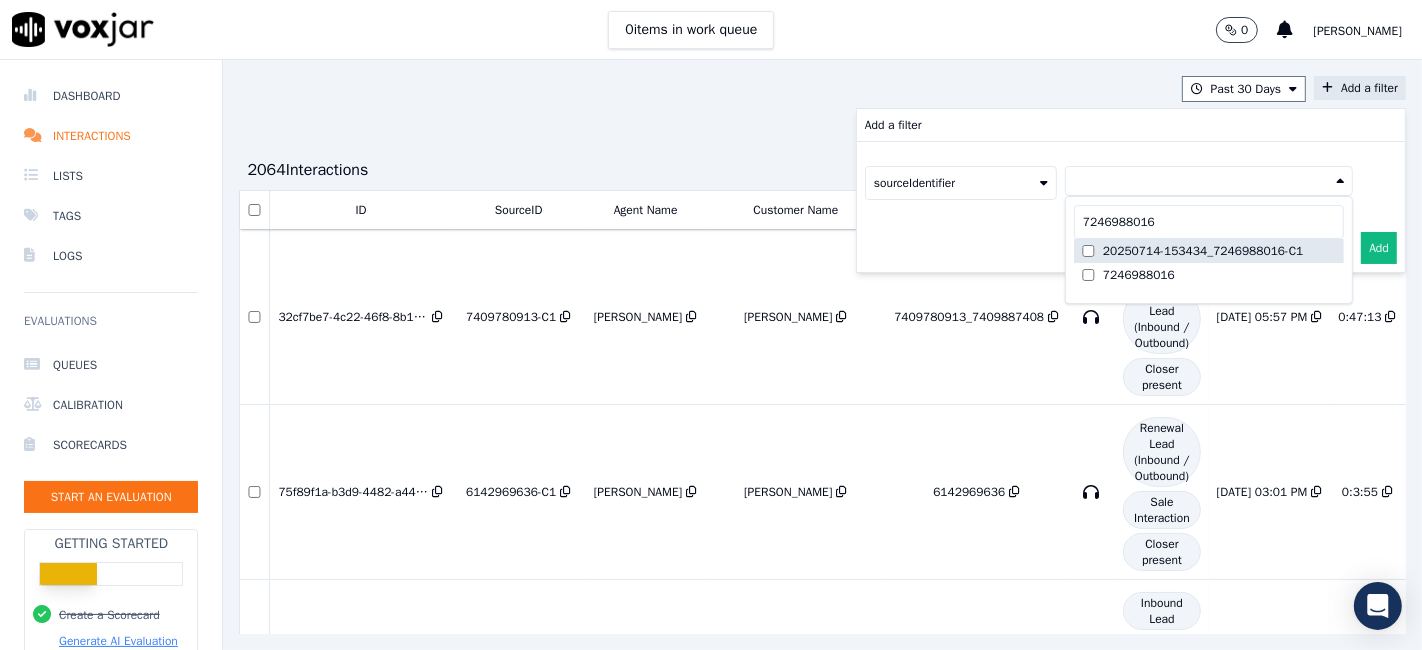 type on "7246988016" 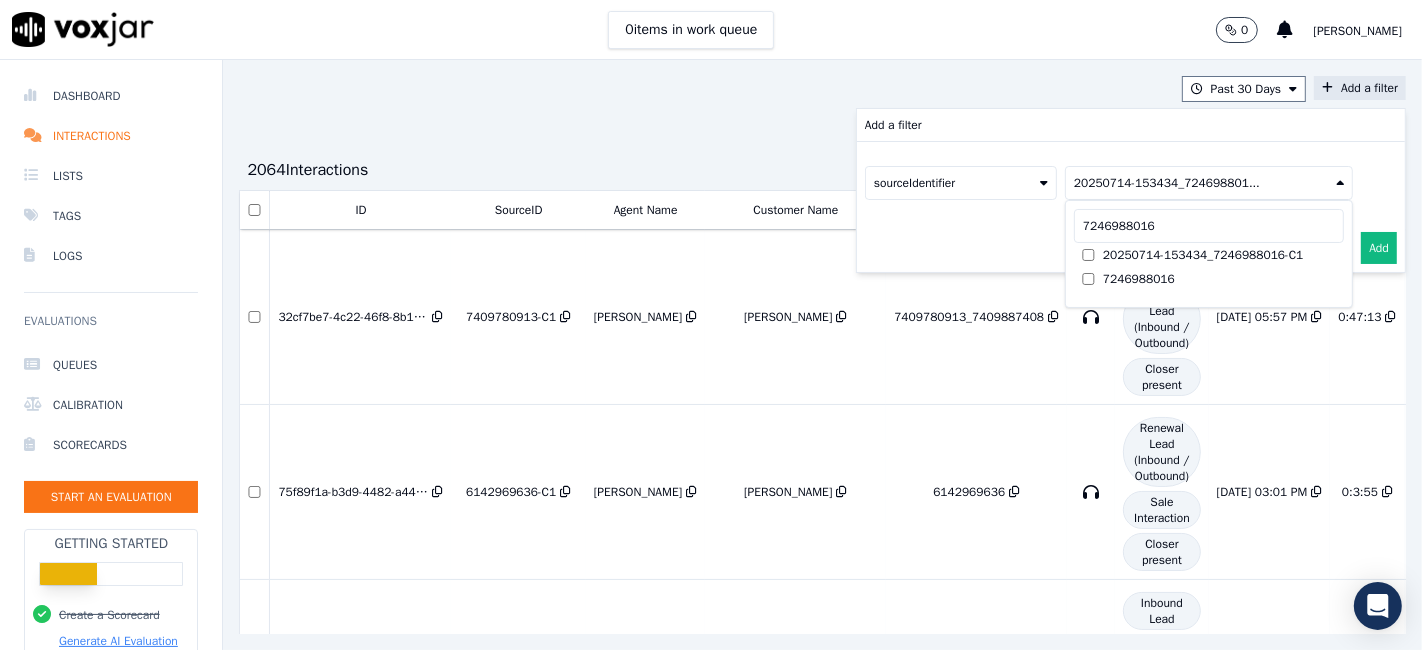 click on "Add" at bounding box center (1379, 248) 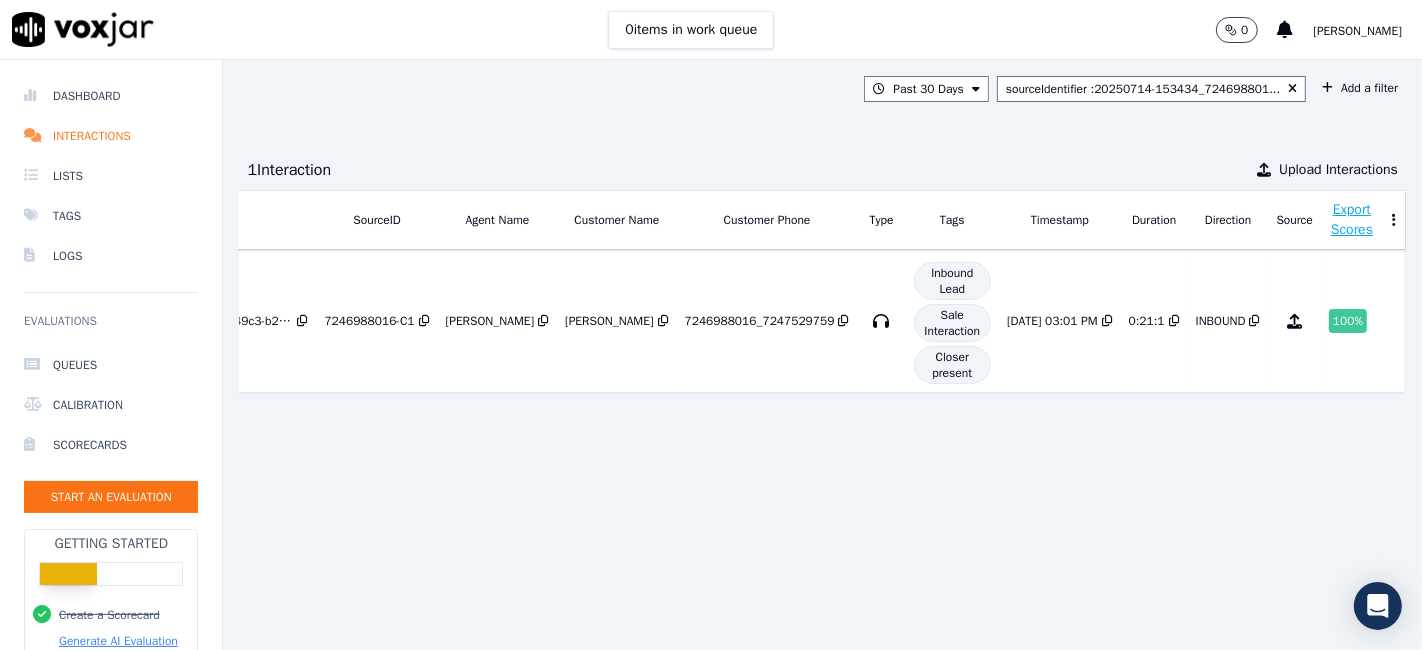 scroll, scrollTop: 0, scrollLeft: 209, axis: horizontal 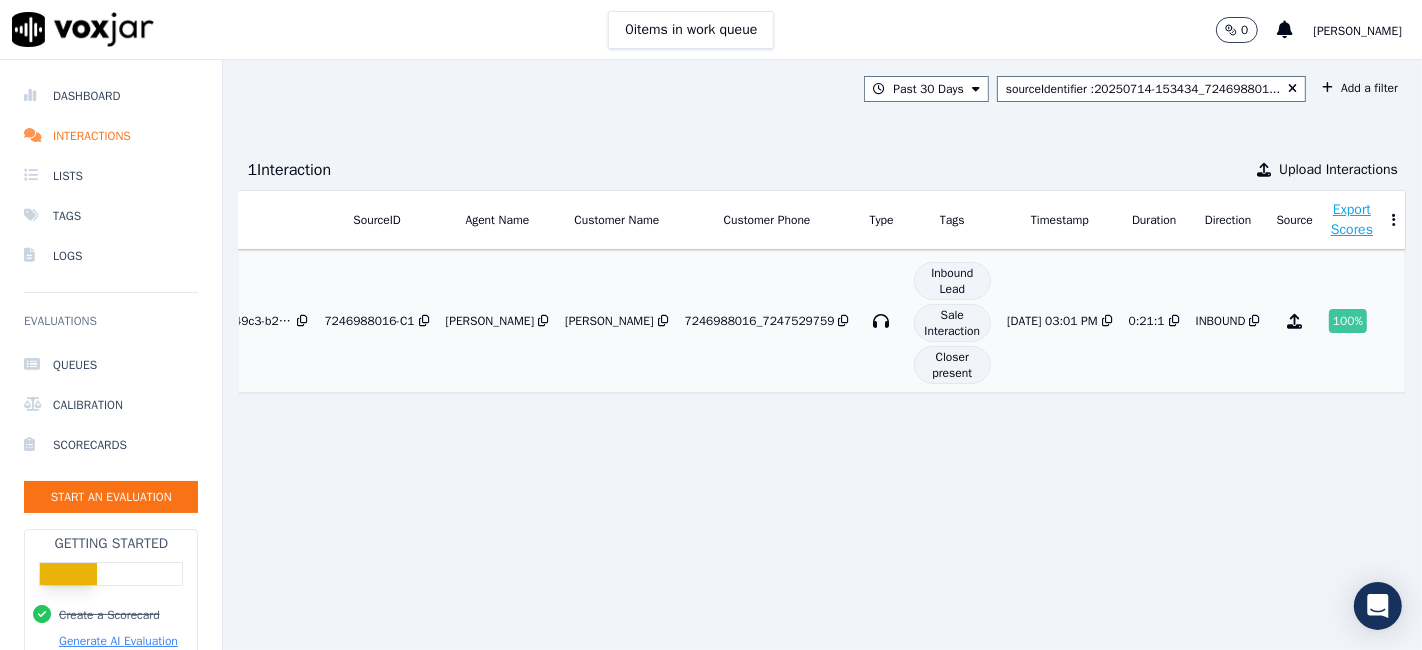 click on "100 %" at bounding box center [1348, 321] 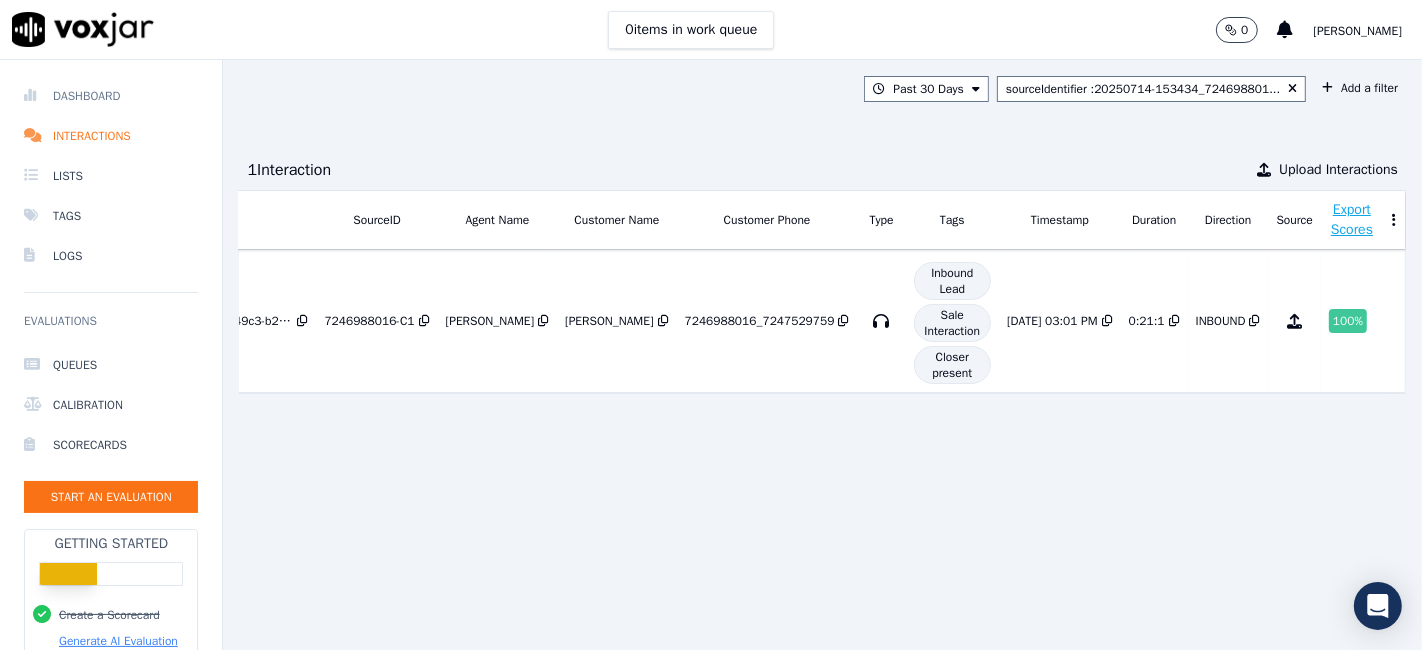 click on "Dashboard" at bounding box center (111, 96) 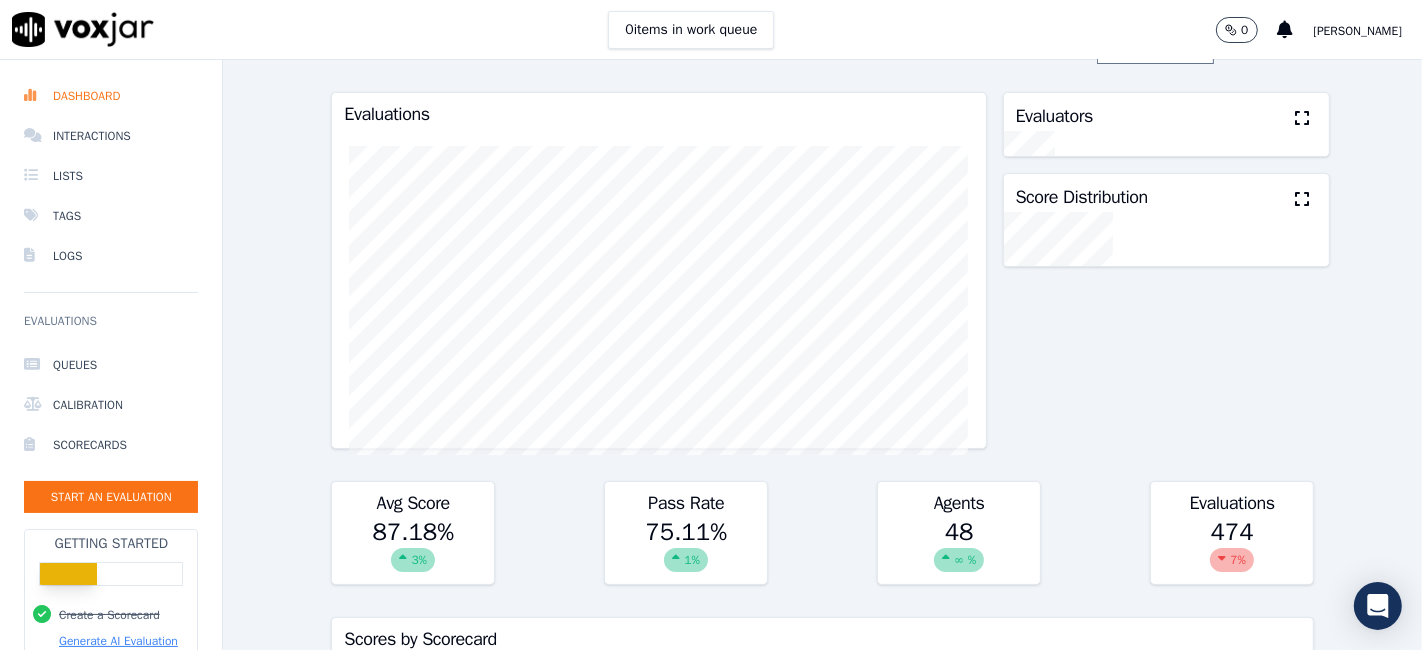 scroll, scrollTop: 0, scrollLeft: 0, axis: both 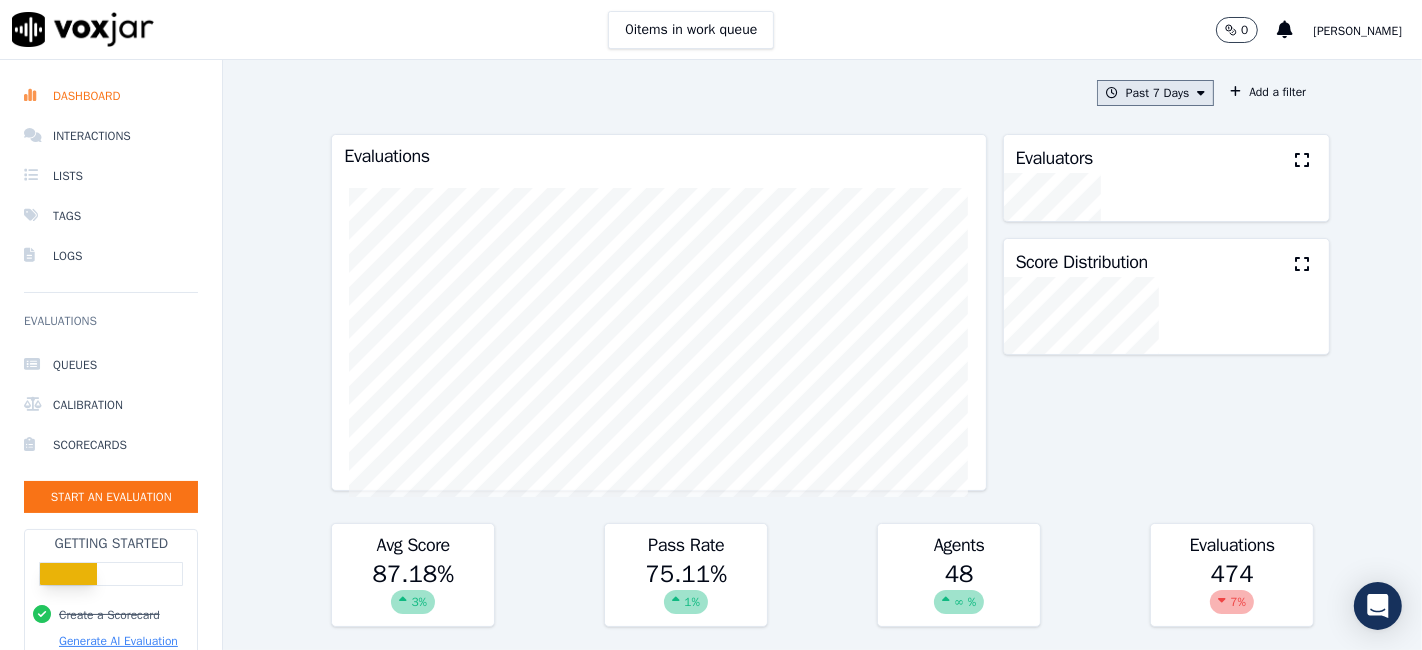 click at bounding box center [1112, 93] 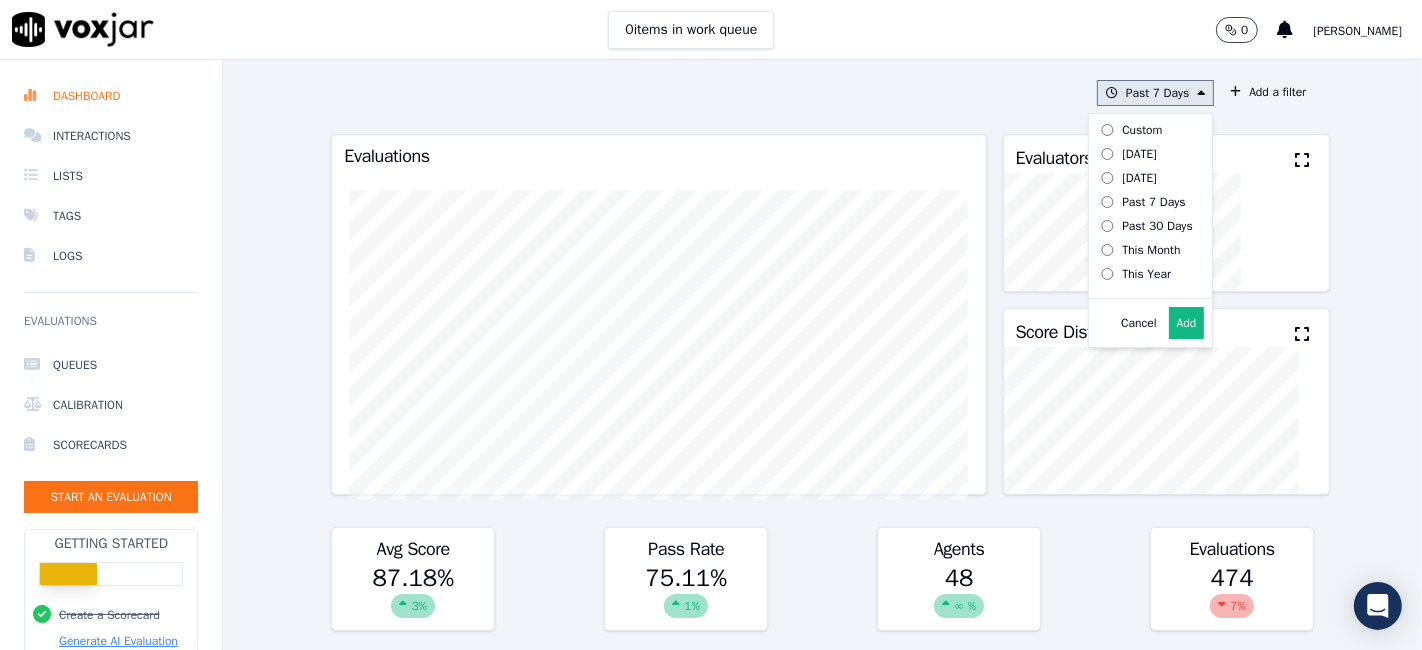 click on "Past 30 Days" at bounding box center [1157, 226] 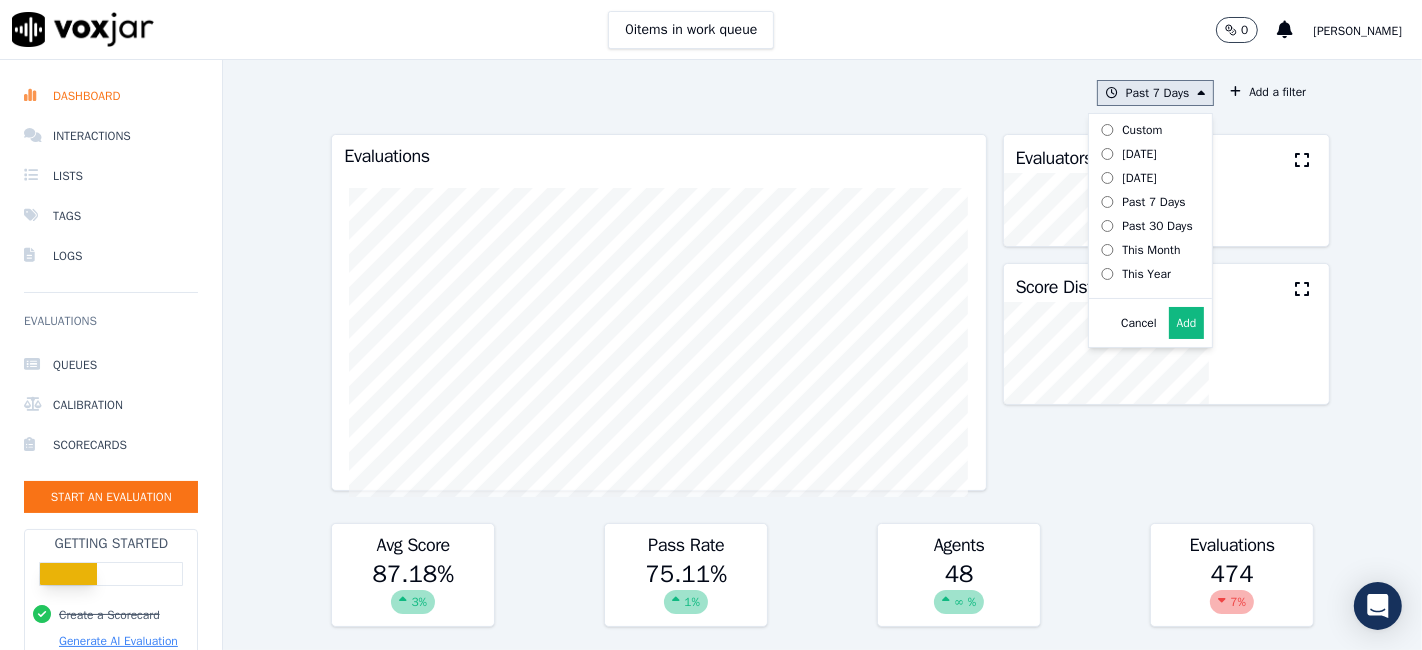 click on "Add" at bounding box center (1187, 323) 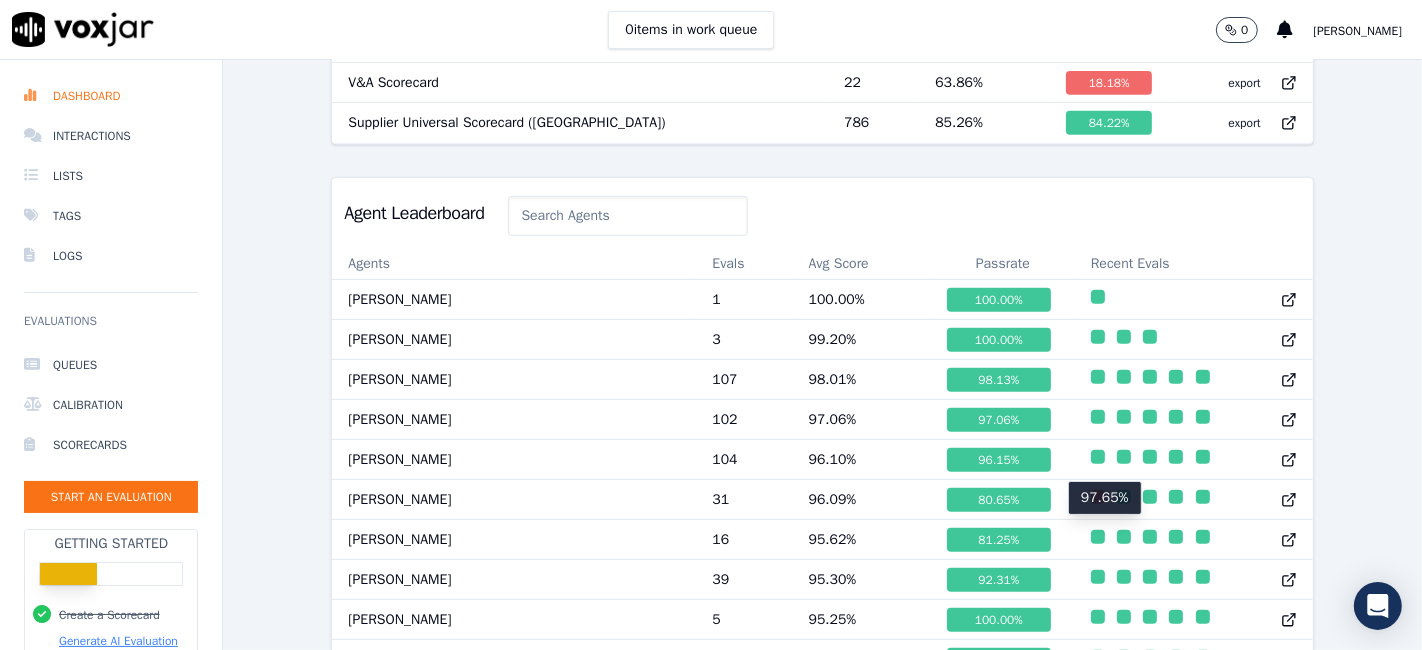 scroll, scrollTop: 777, scrollLeft: 0, axis: vertical 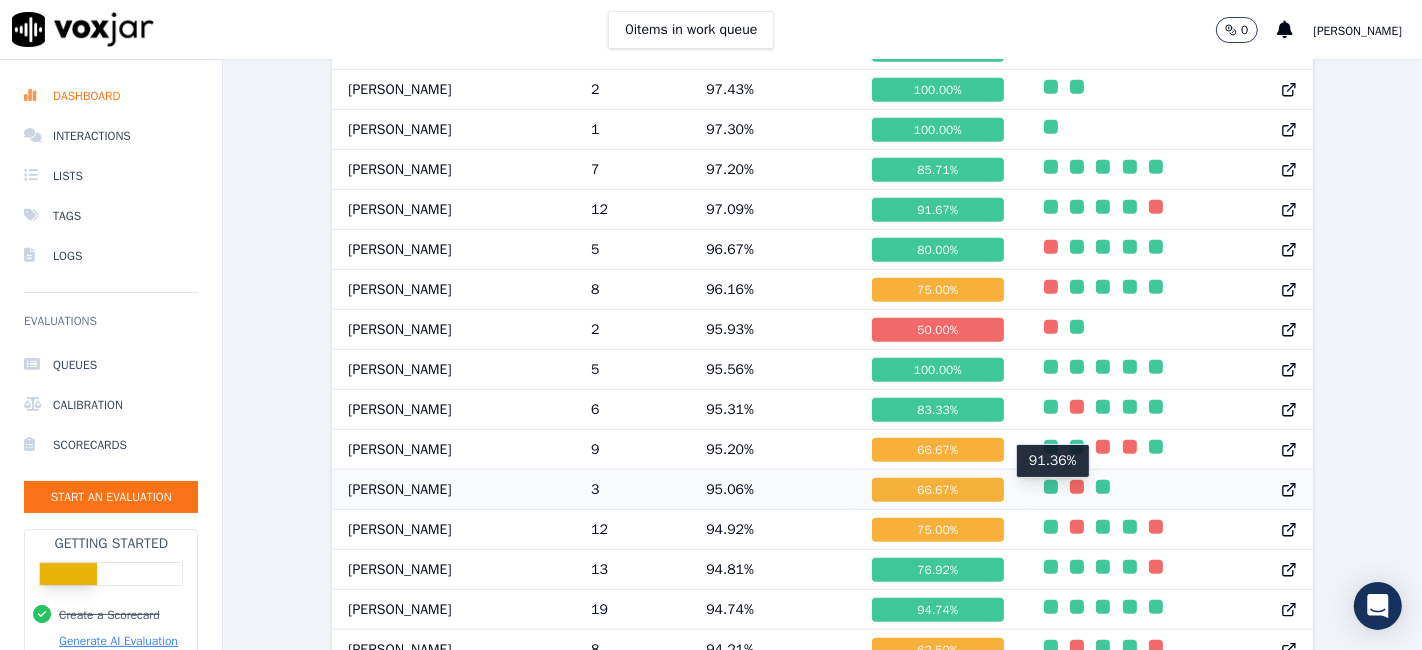 click at bounding box center (1077, 487) 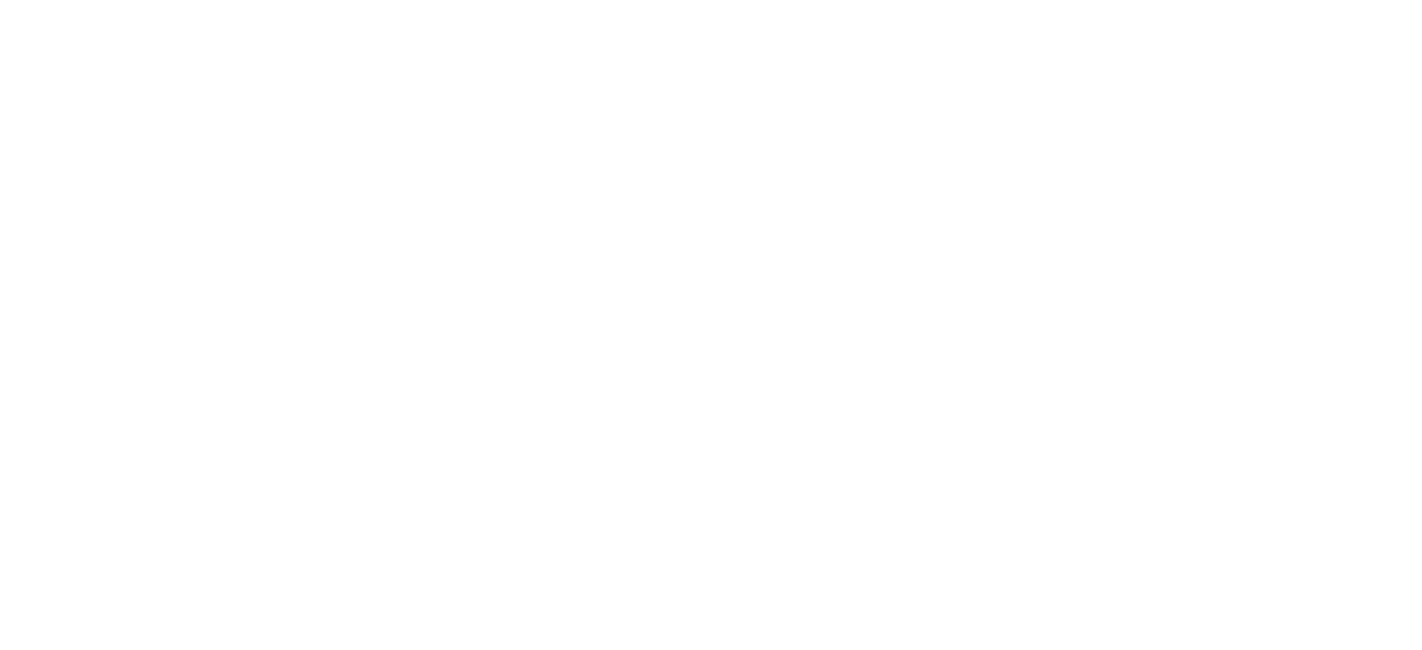 scroll, scrollTop: 0, scrollLeft: 0, axis: both 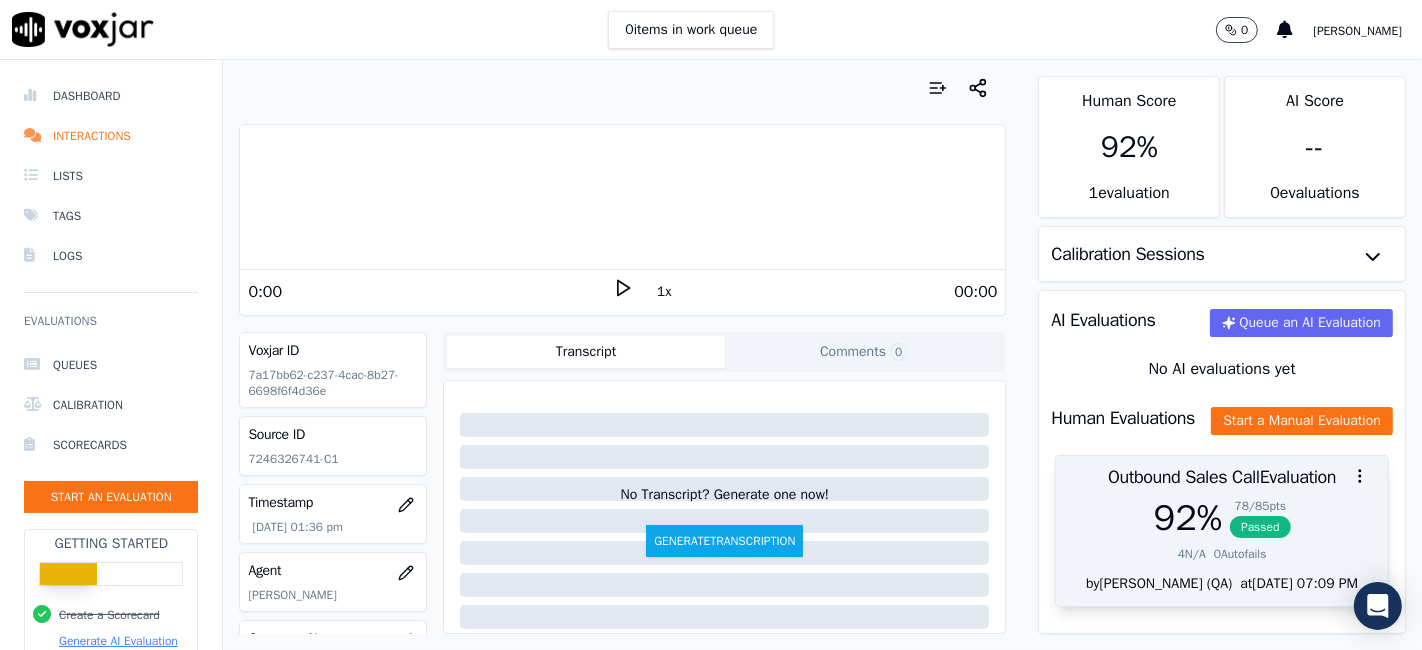 click on "0  Autofails" at bounding box center (1240, 554) 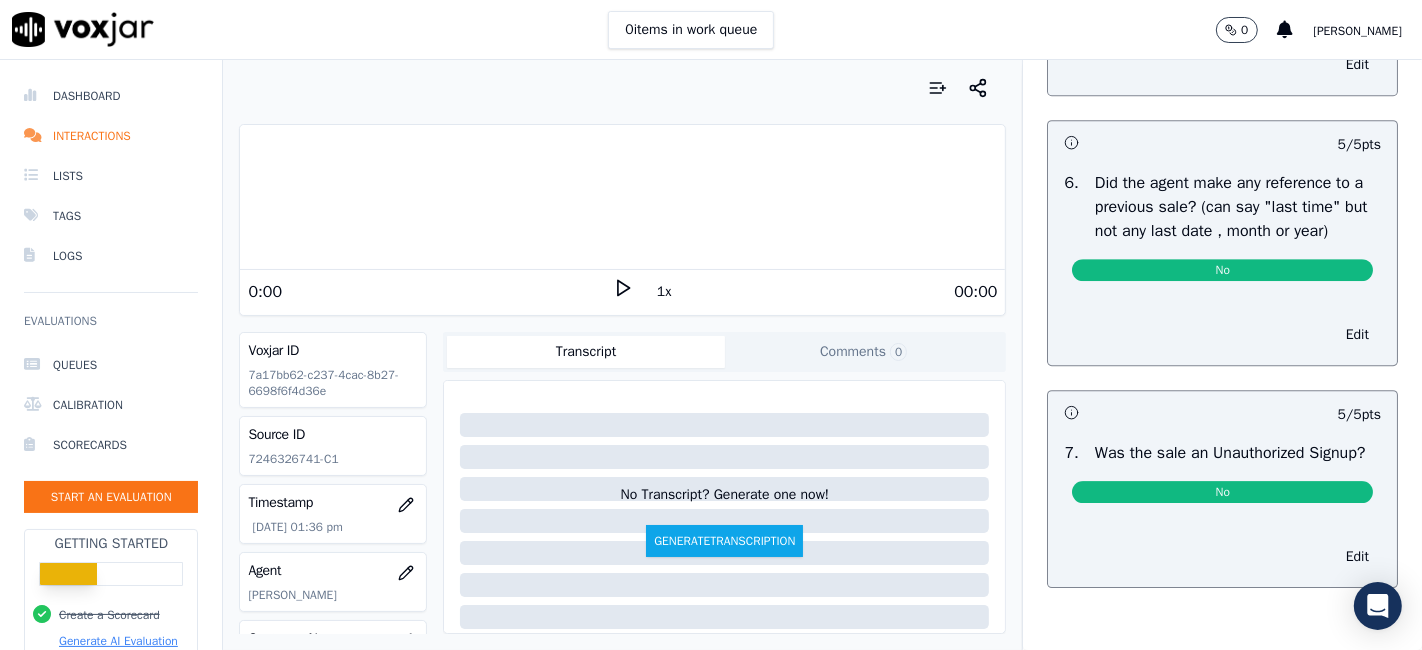 scroll, scrollTop: 5326, scrollLeft: 0, axis: vertical 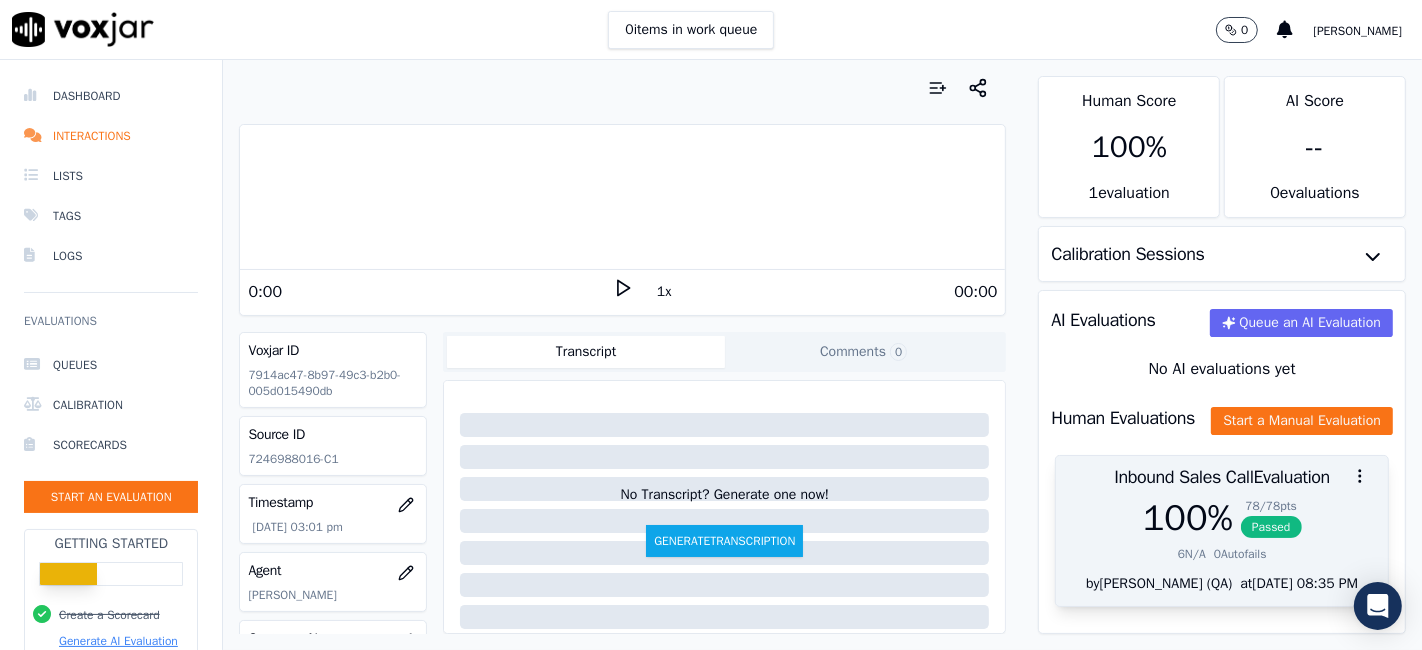 click at bounding box center [1222, 476] 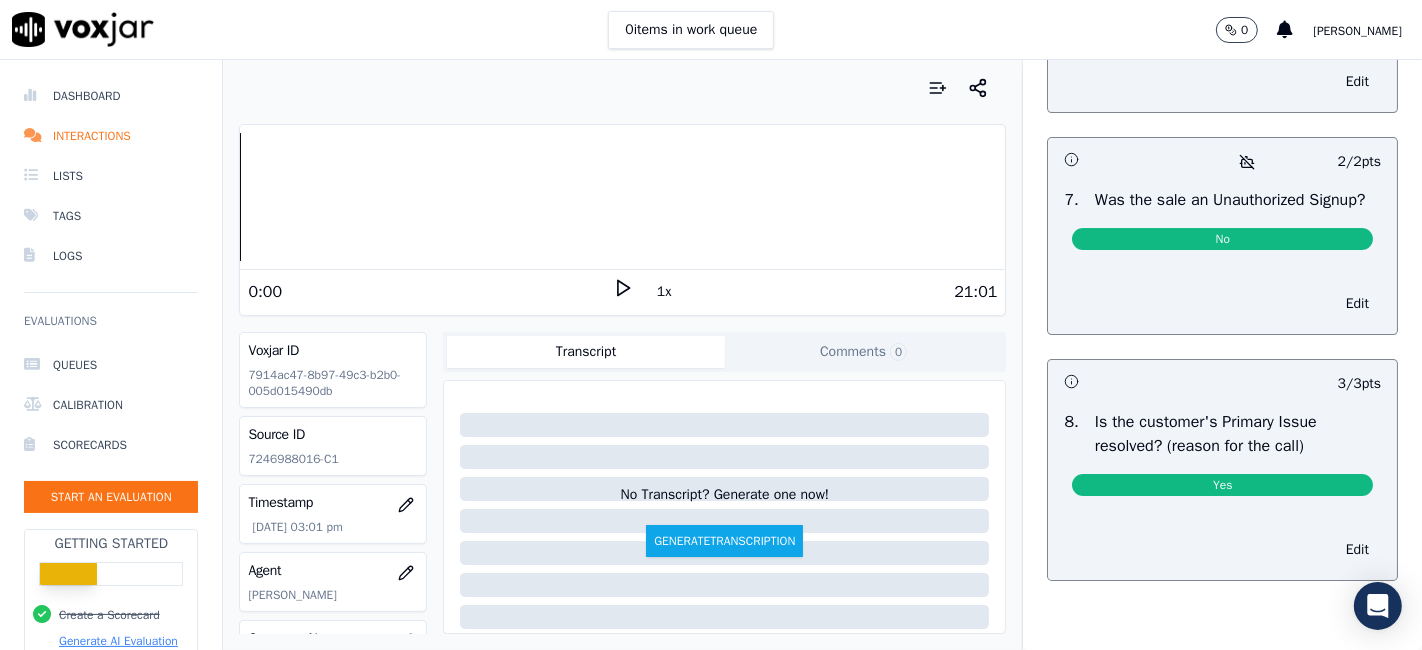 scroll, scrollTop: 5978, scrollLeft: 0, axis: vertical 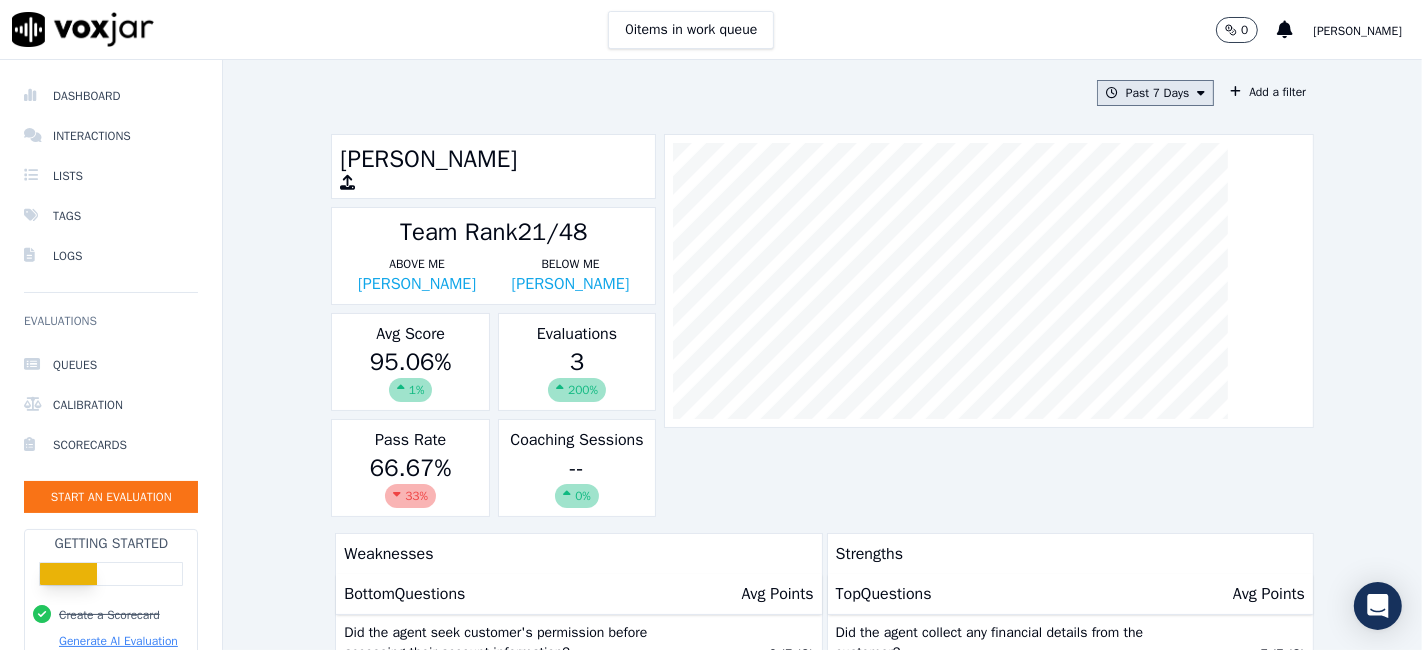 click on "Past 7 Days" at bounding box center (1155, 93) 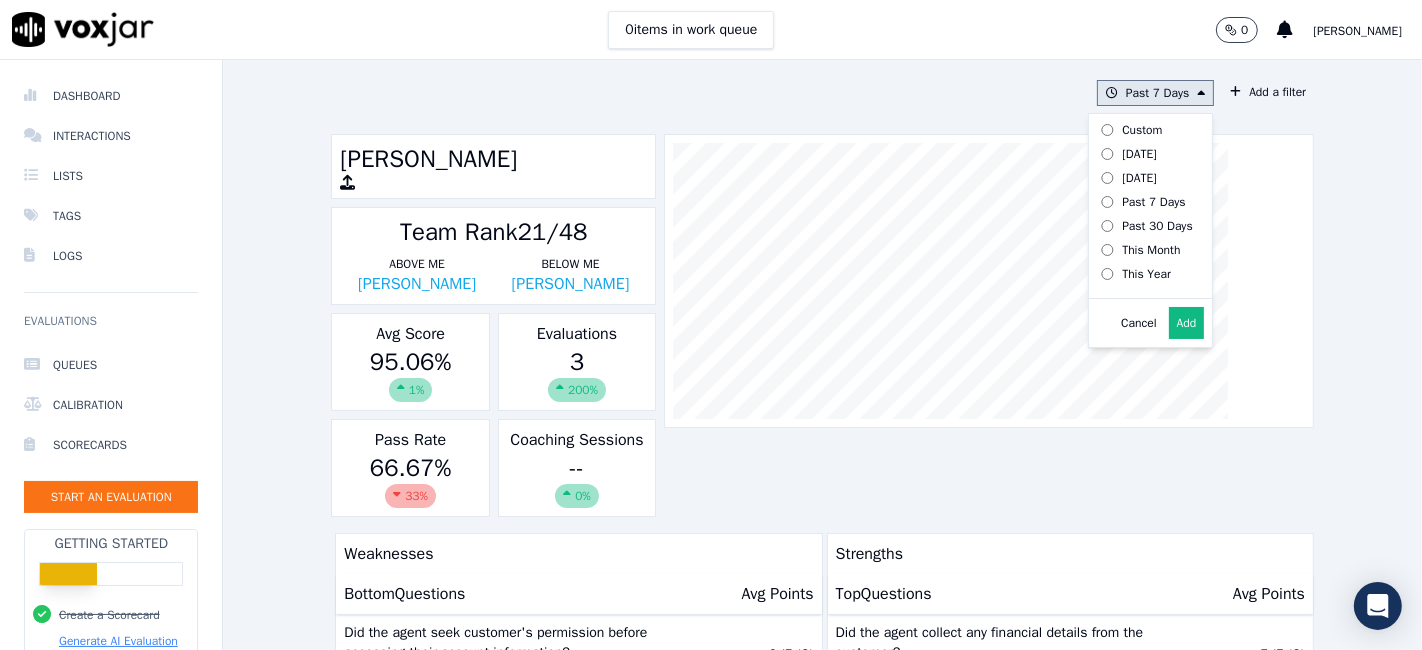 click on "Past 30 Days" at bounding box center [1157, 226] 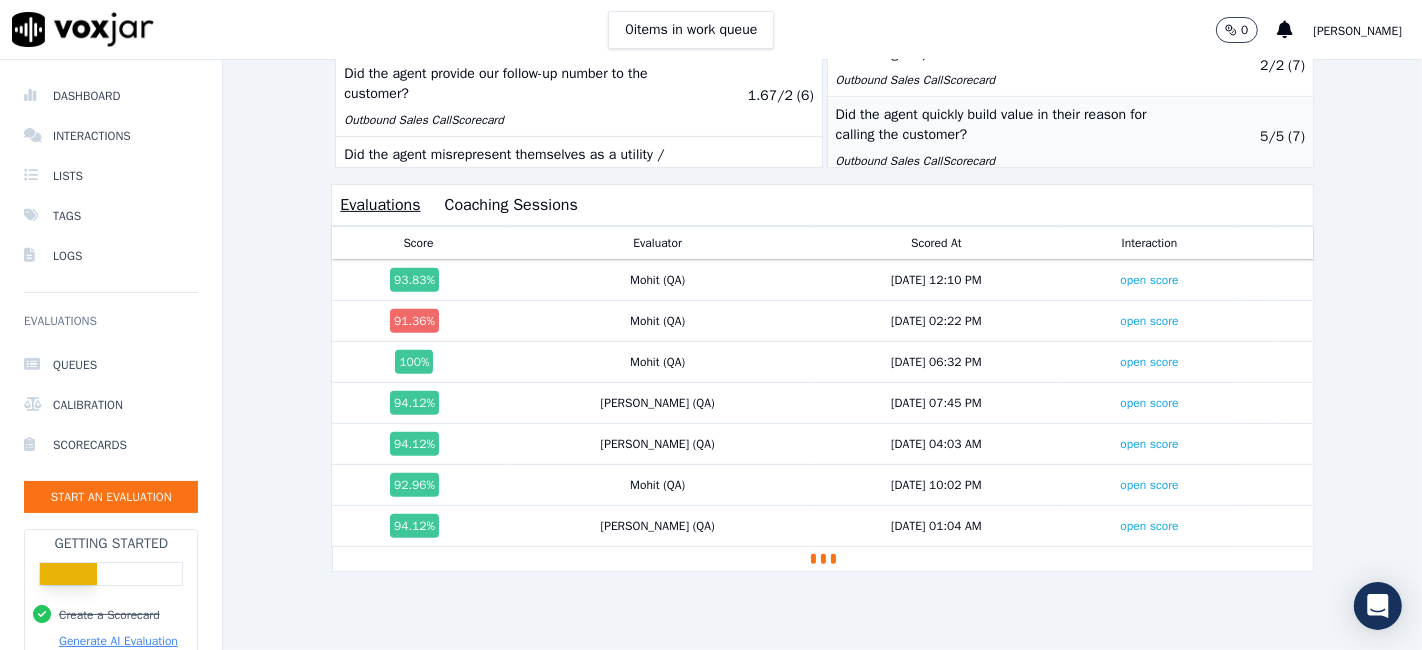 scroll, scrollTop: 669, scrollLeft: 0, axis: vertical 